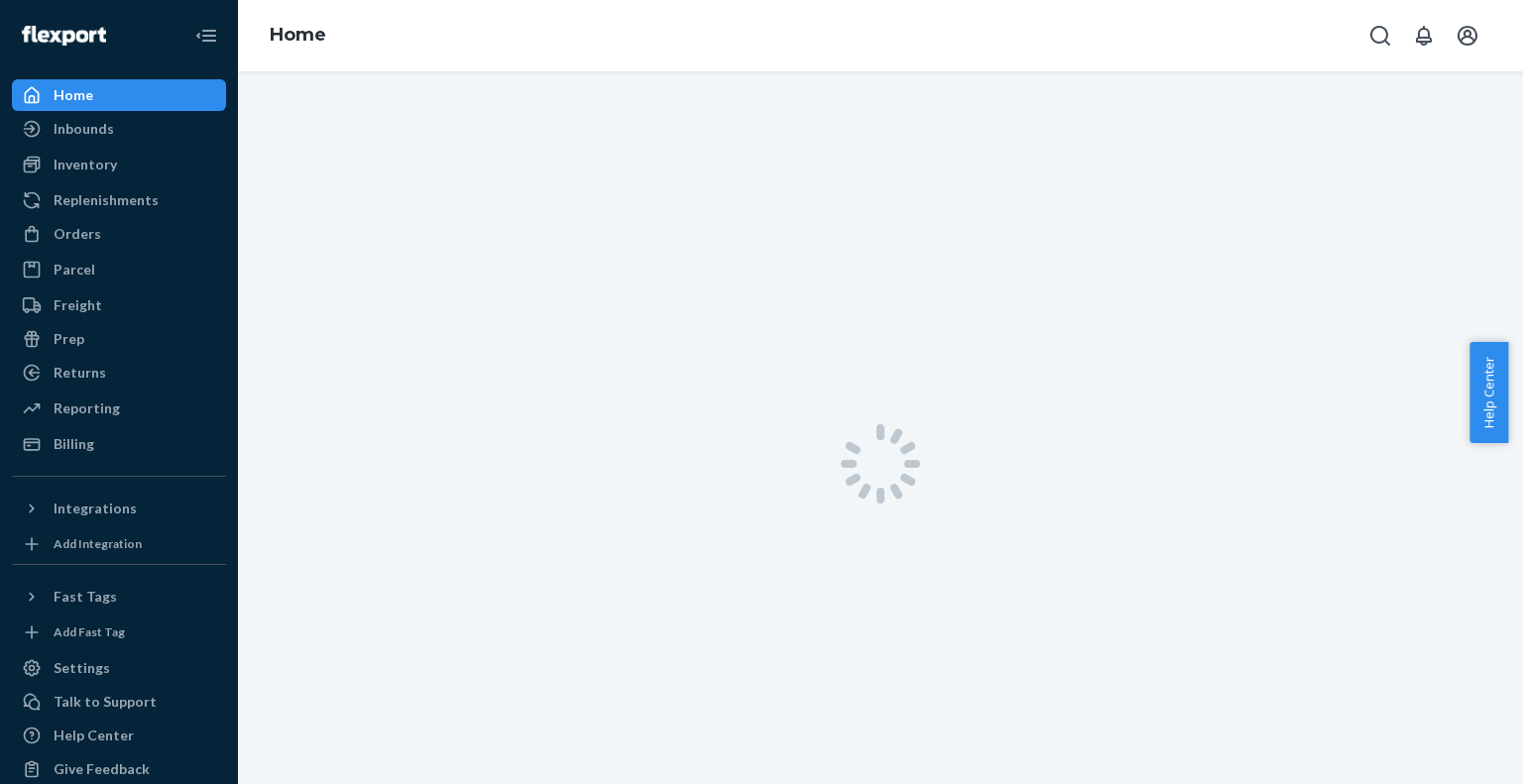 scroll, scrollTop: 0, scrollLeft: 0, axis: both 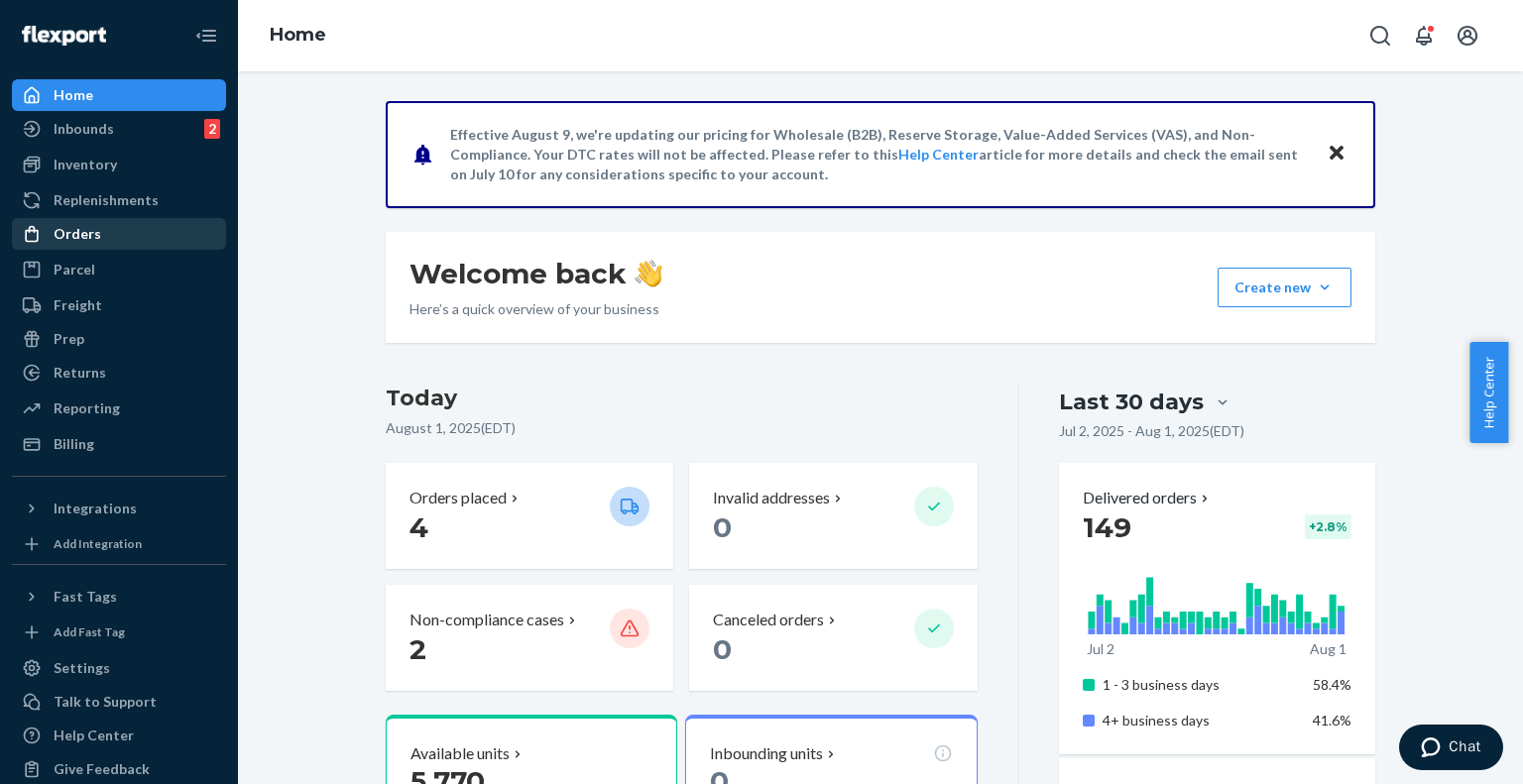 click on "Orders" at bounding box center (119, 234) 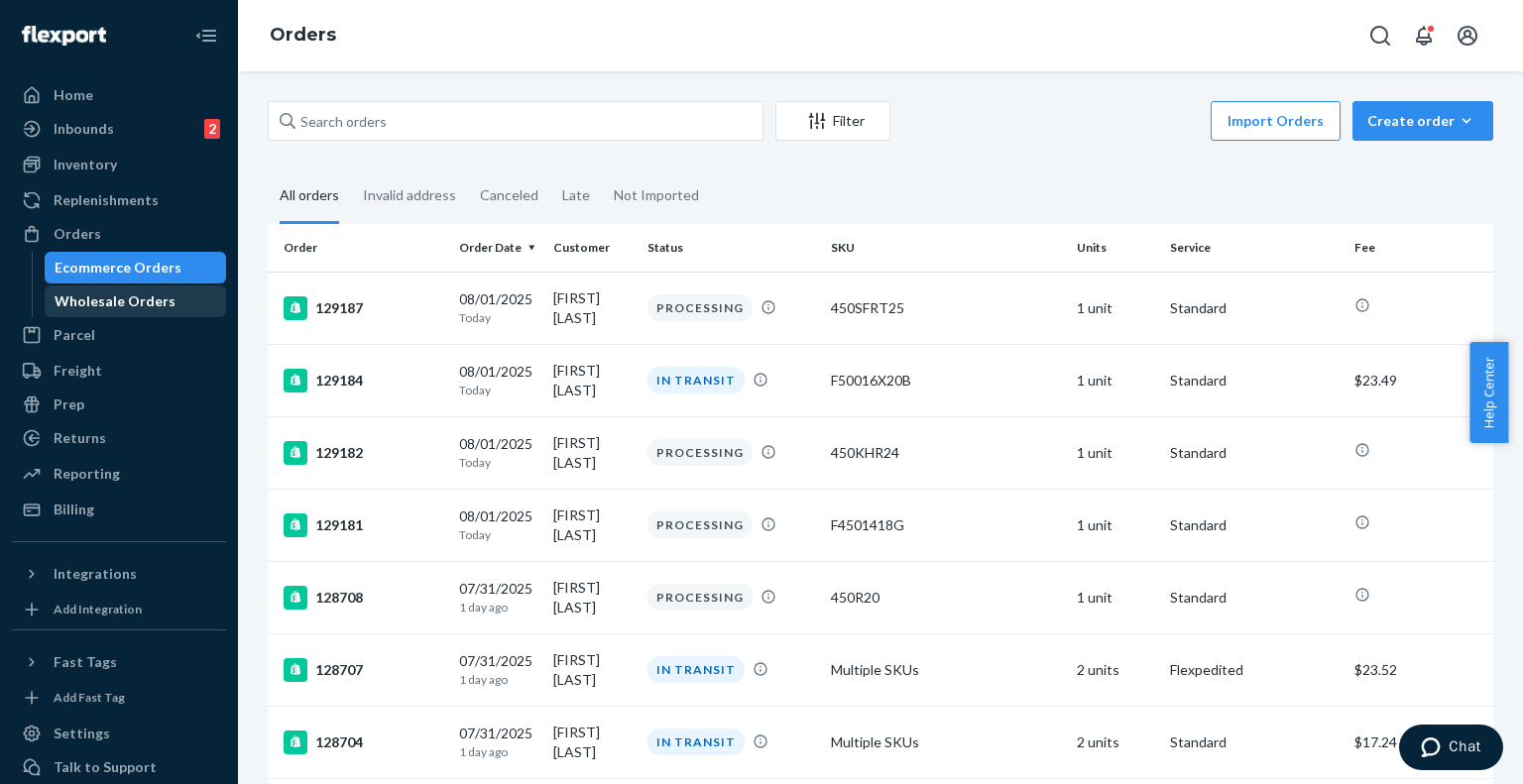click on "Wholesale Orders" at bounding box center (115, 301) 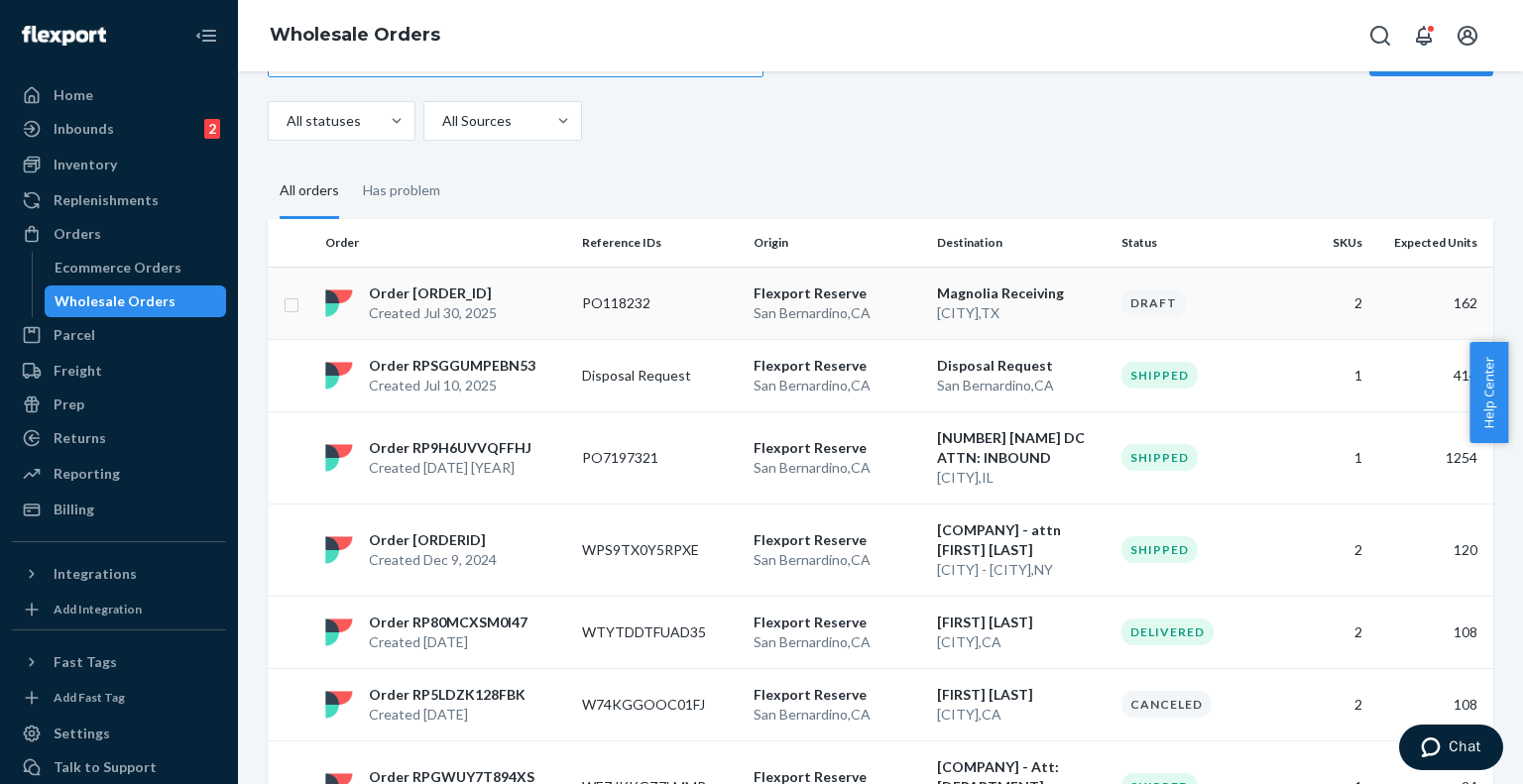 scroll, scrollTop: 70, scrollLeft: 0, axis: vertical 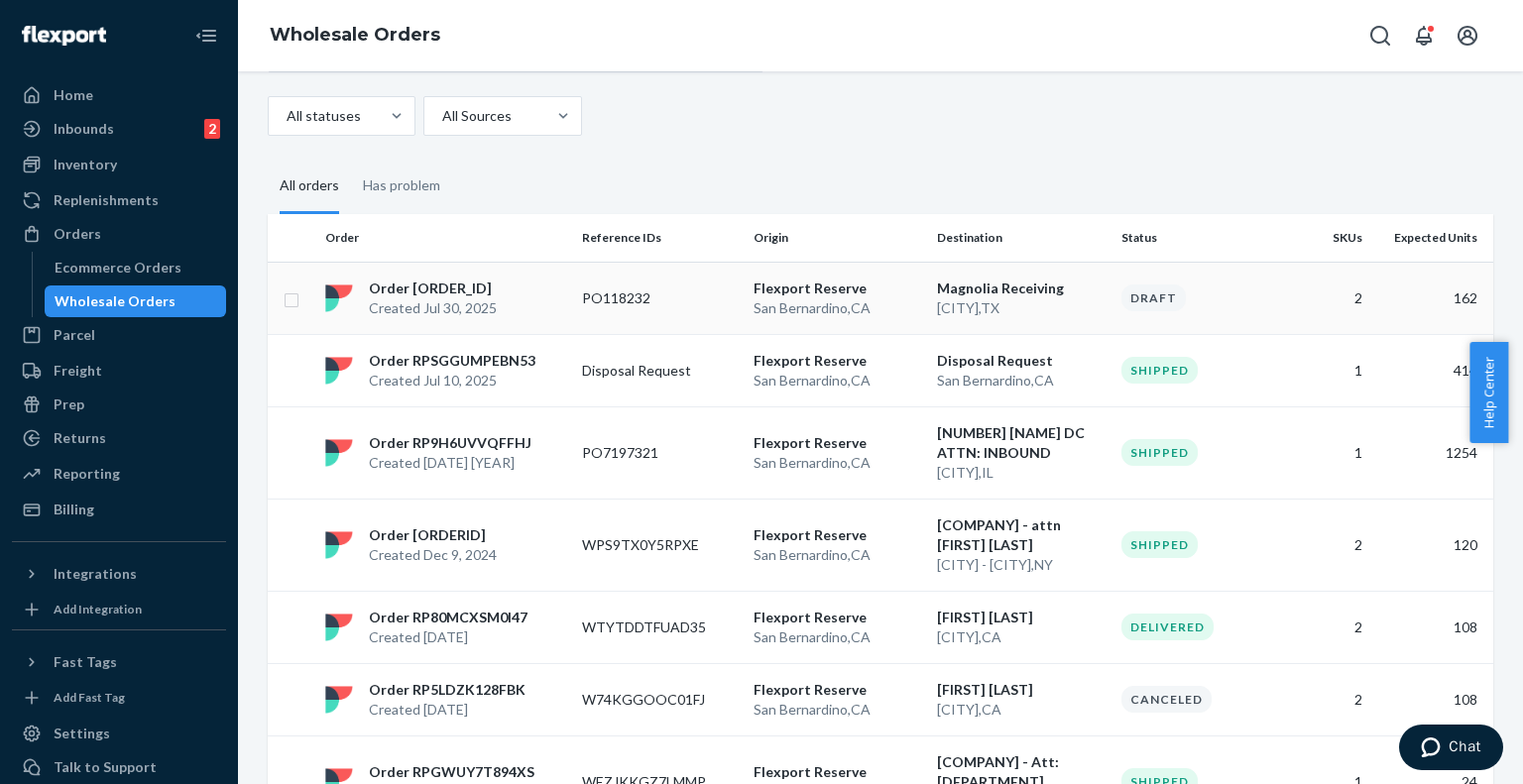 click on "PO118232" at bounding box center (659, 297) 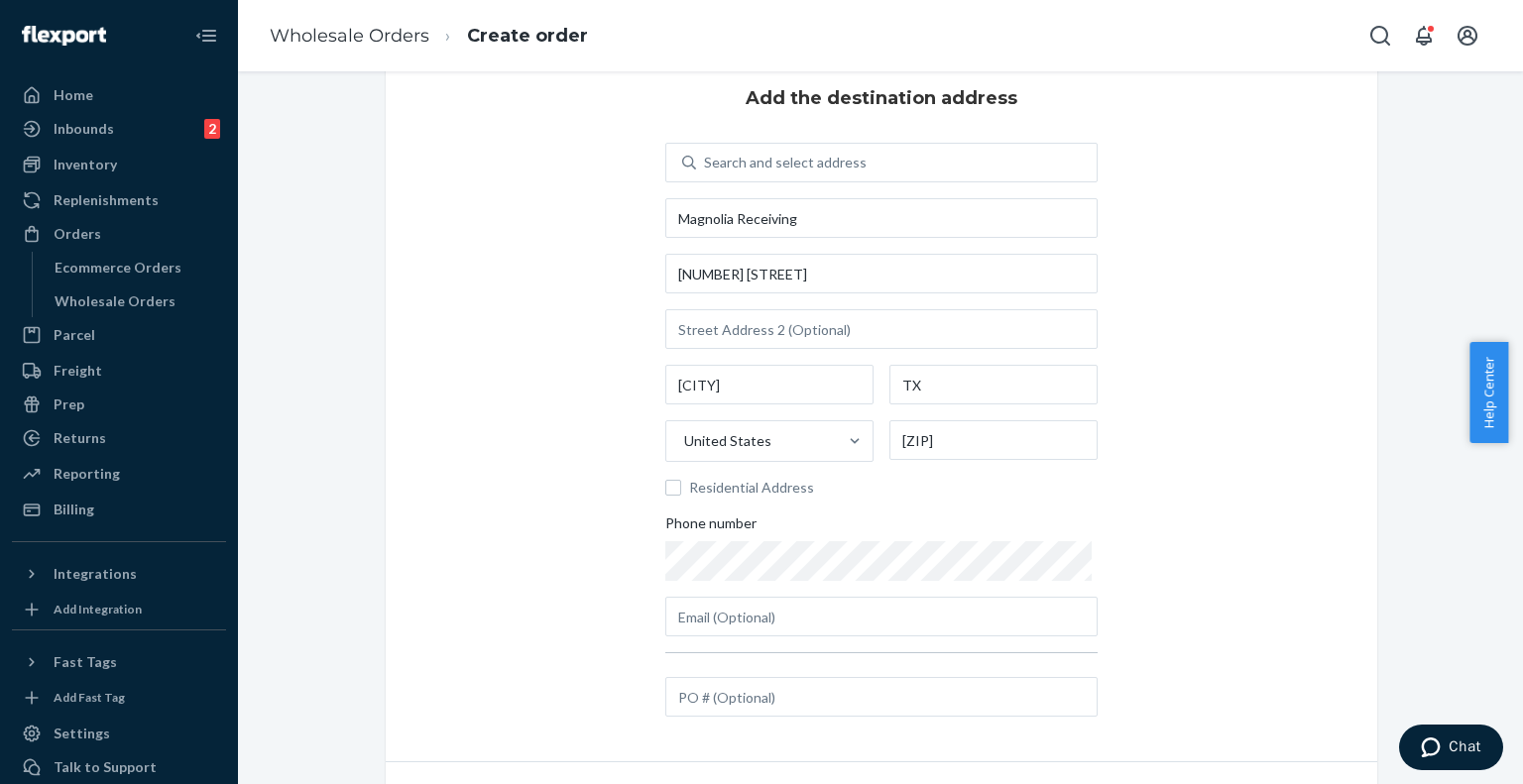 scroll, scrollTop: 119, scrollLeft: 0, axis: vertical 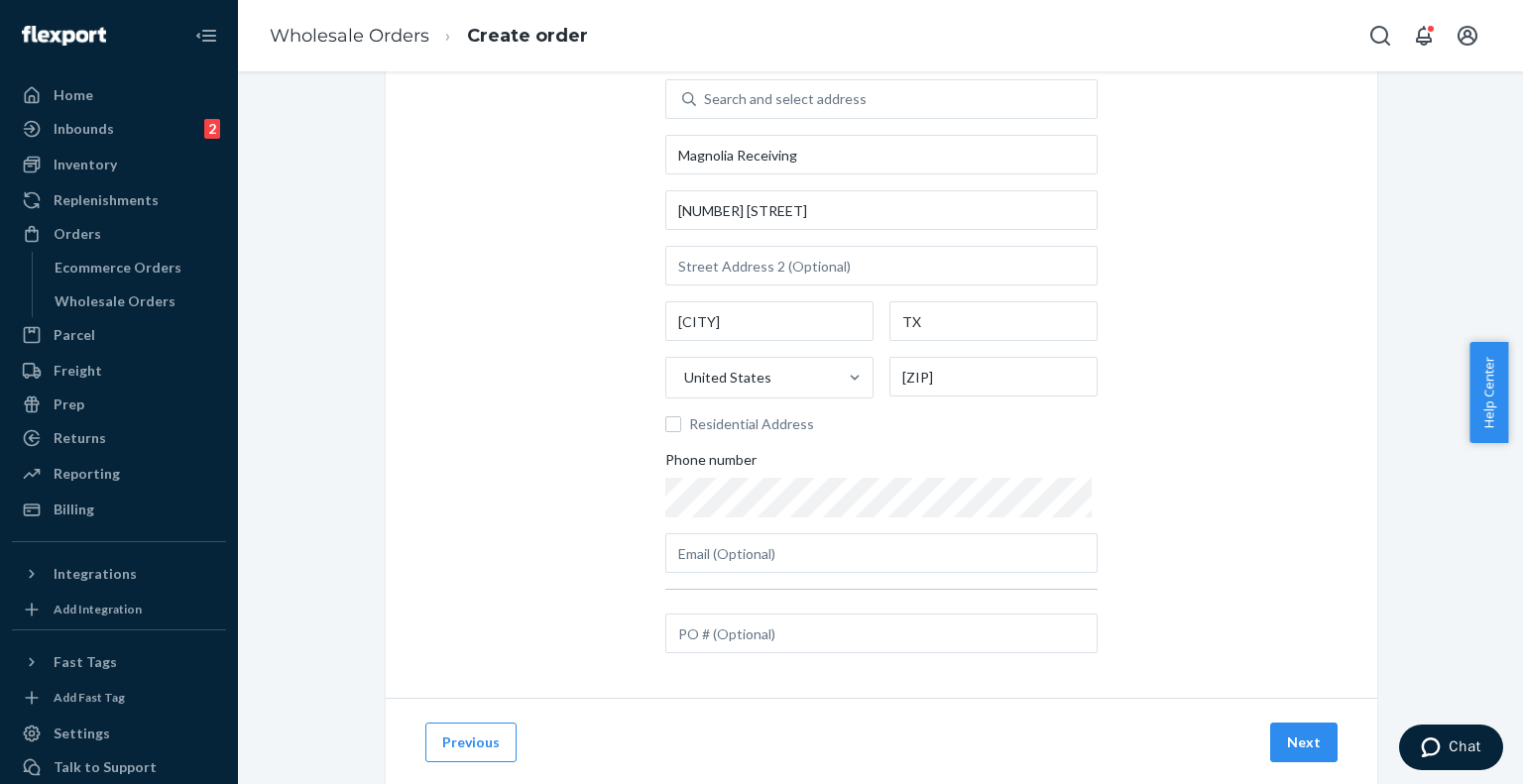 click on "Add the destination address Search and select address [BRAND] Receiving [NUMBER] [STREET] [CITY], [STATE] [ZIP] Residential Address Phone number" at bounding box center [881, 340] 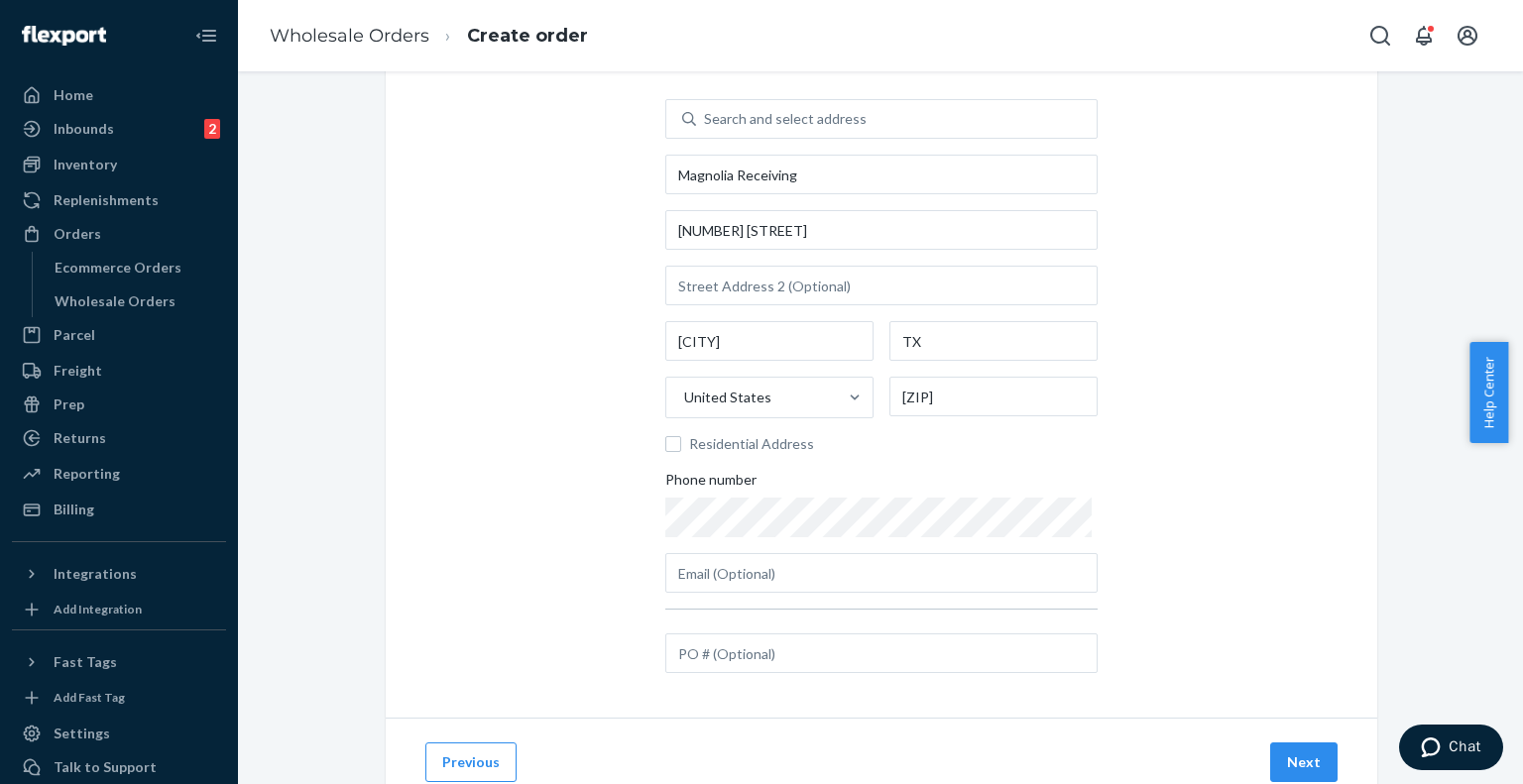 scroll, scrollTop: 119, scrollLeft: 0, axis: vertical 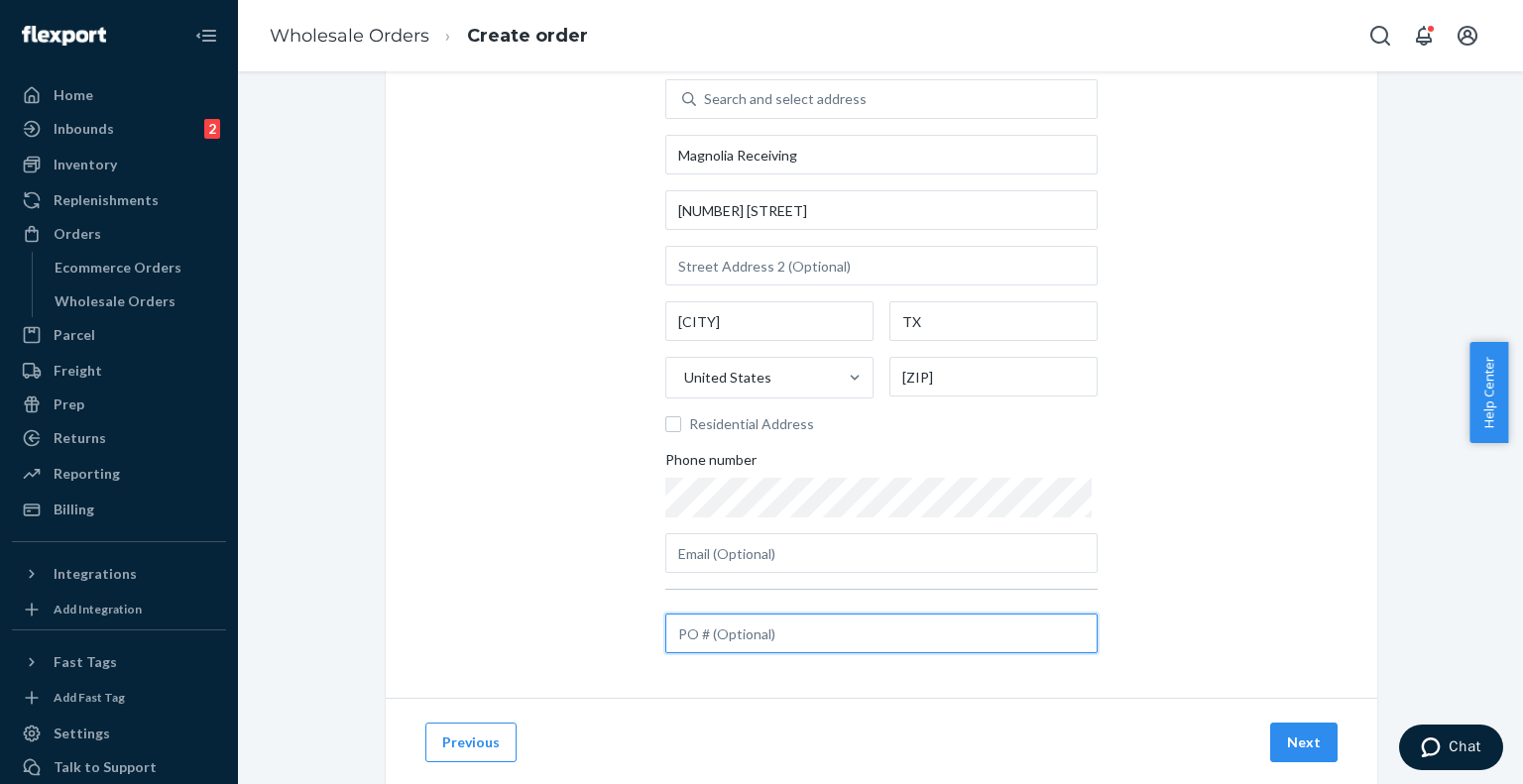 click at bounding box center [881, 633] 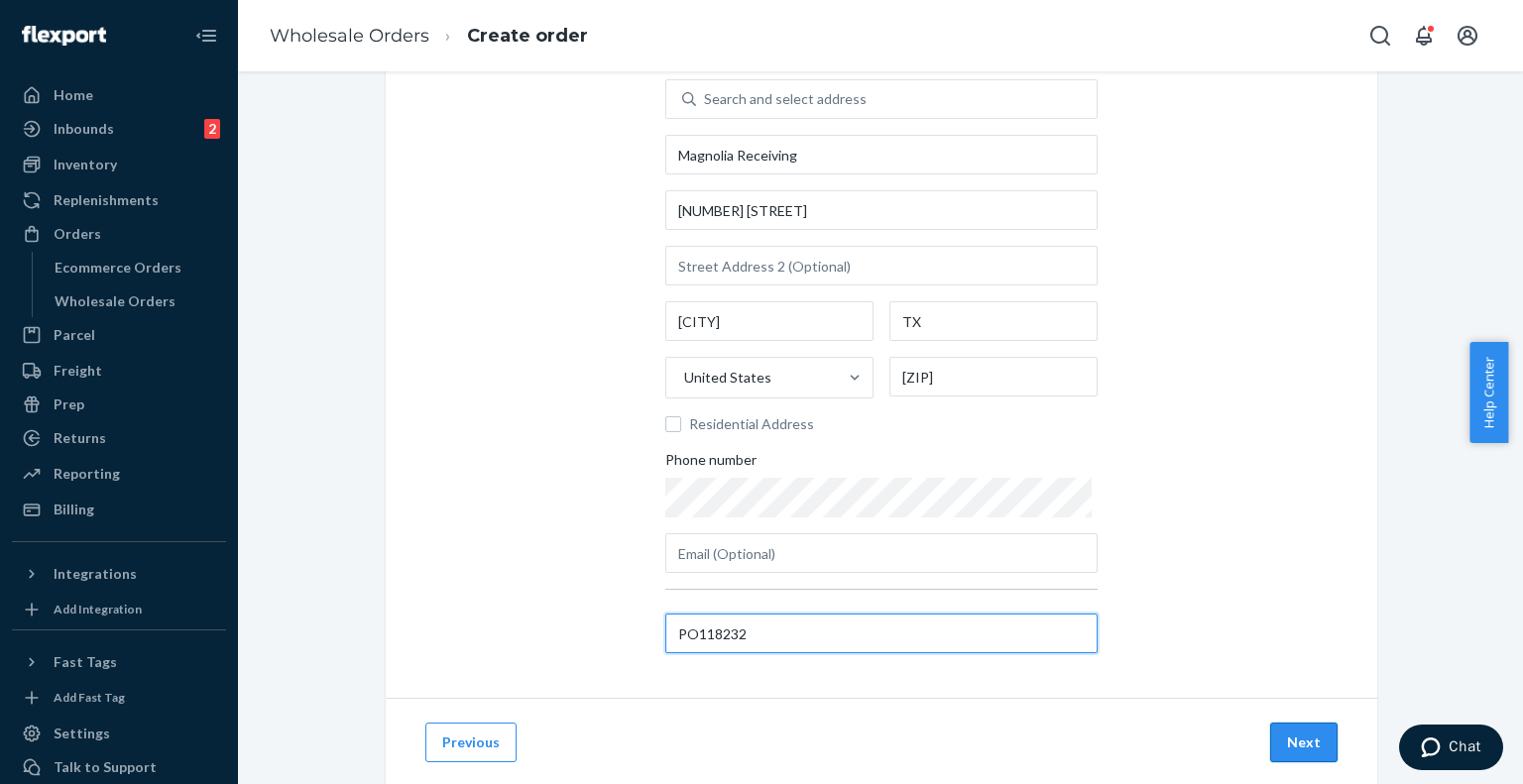 type on "PO118232" 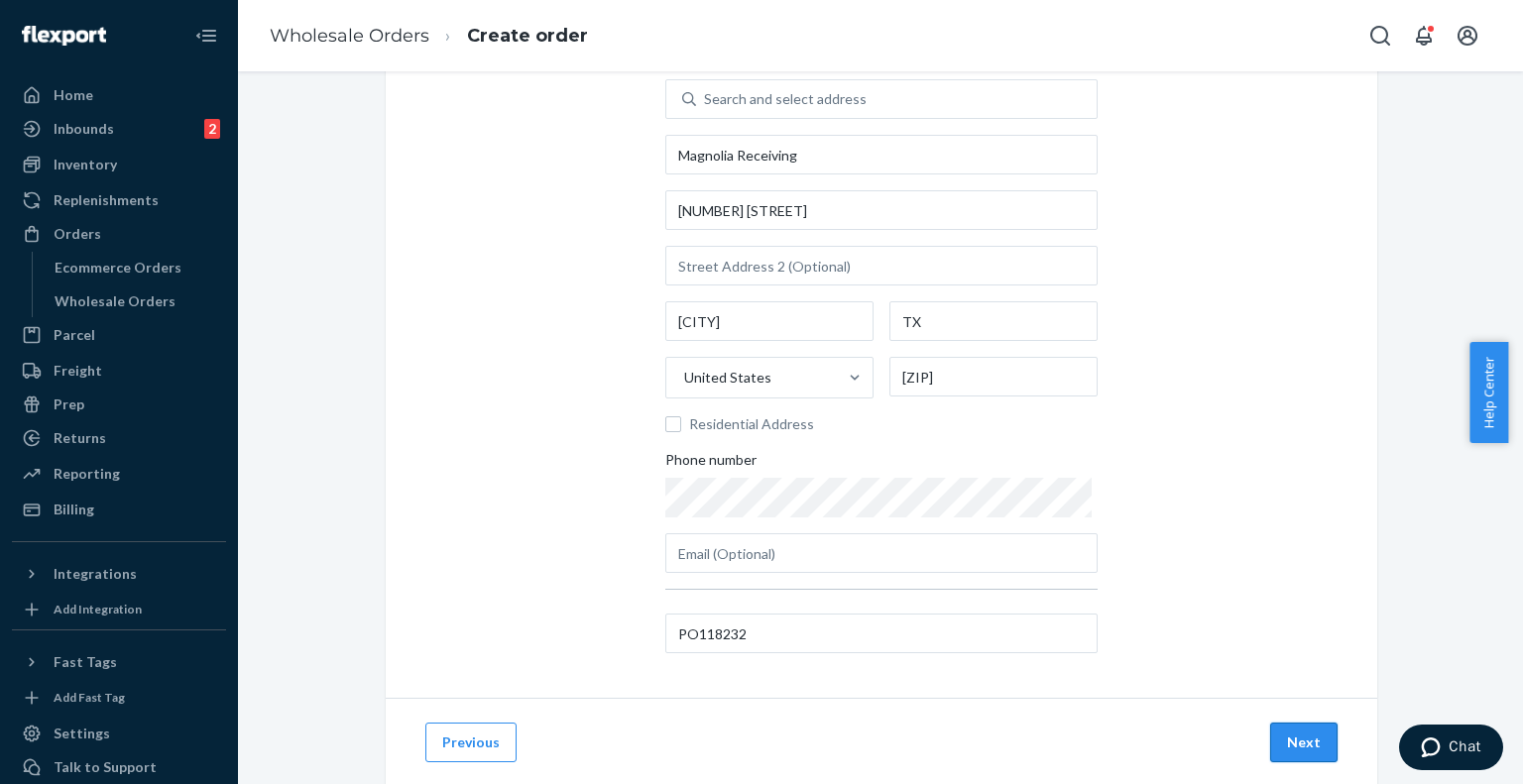 click on "Next" at bounding box center [1304, 742] 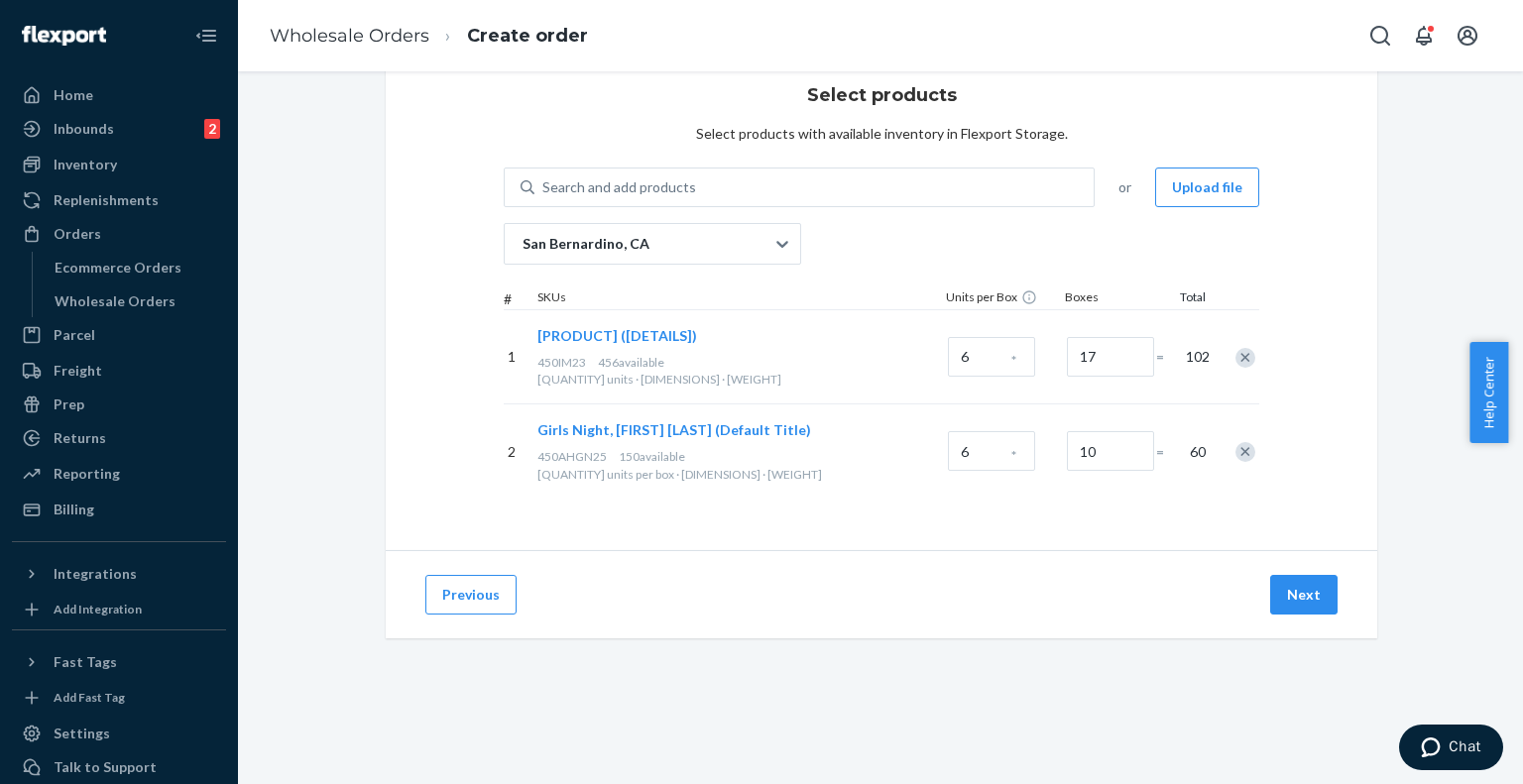scroll, scrollTop: 19, scrollLeft: 0, axis: vertical 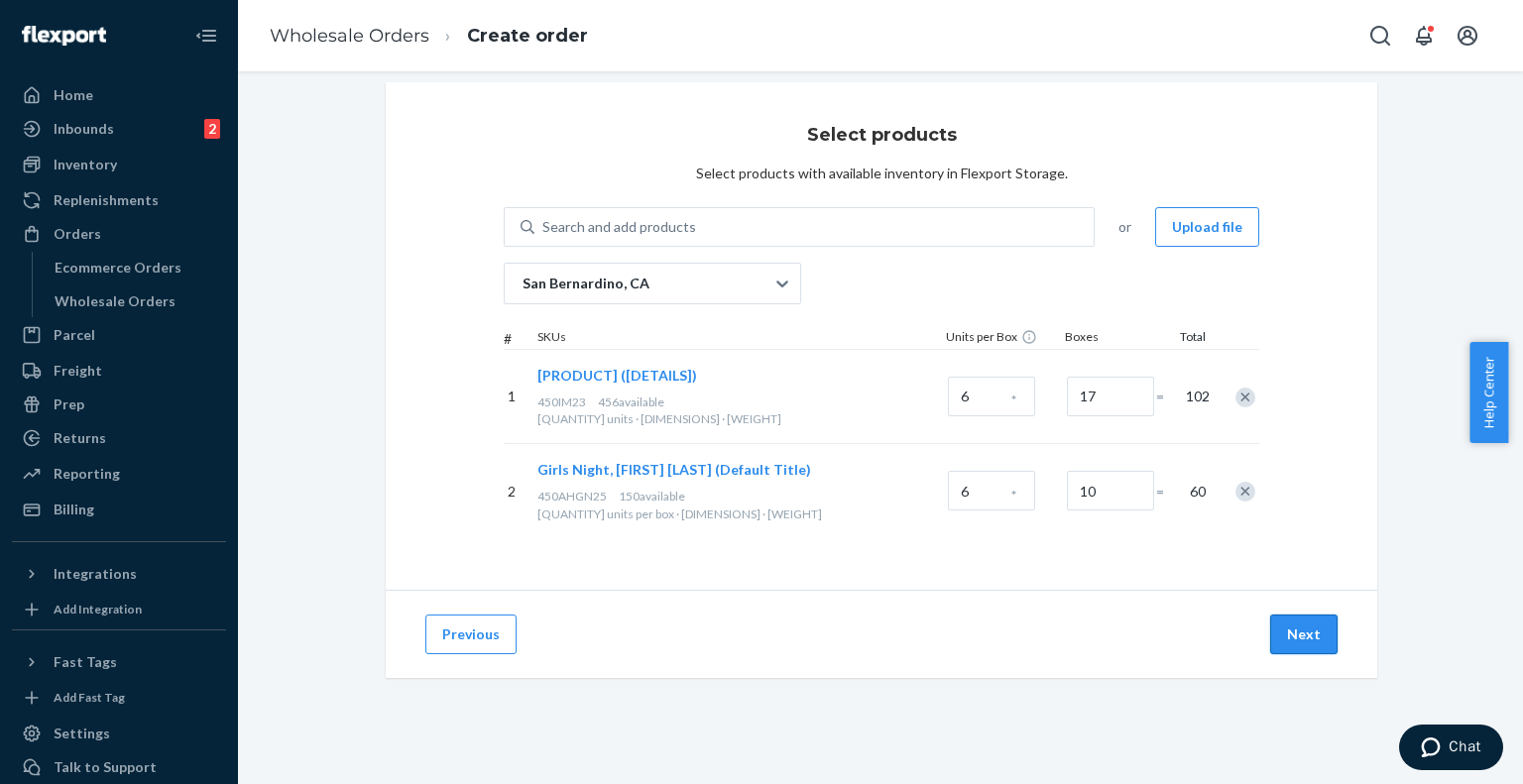 click on "Next" at bounding box center [1304, 634] 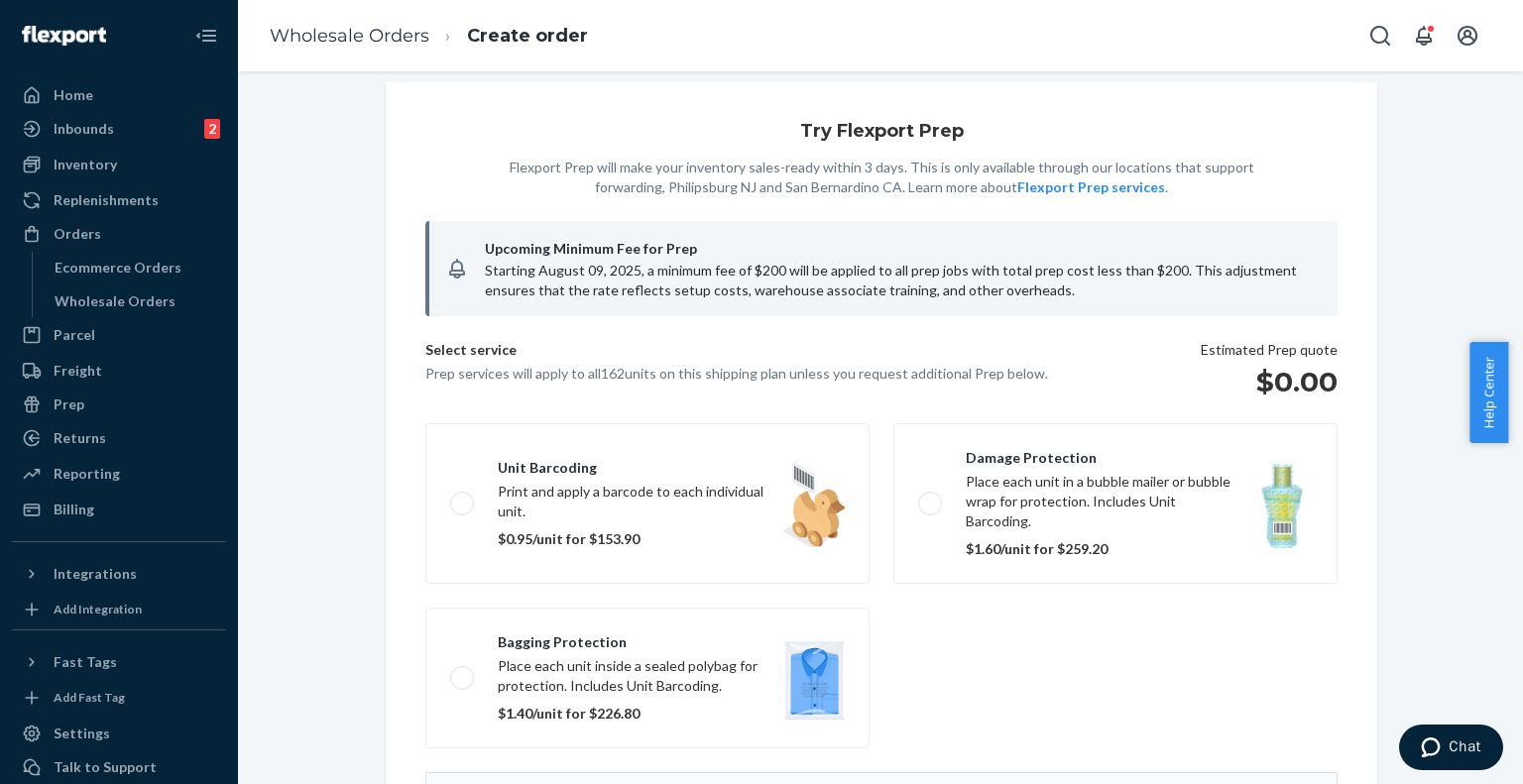 scroll, scrollTop: 167, scrollLeft: 0, axis: vertical 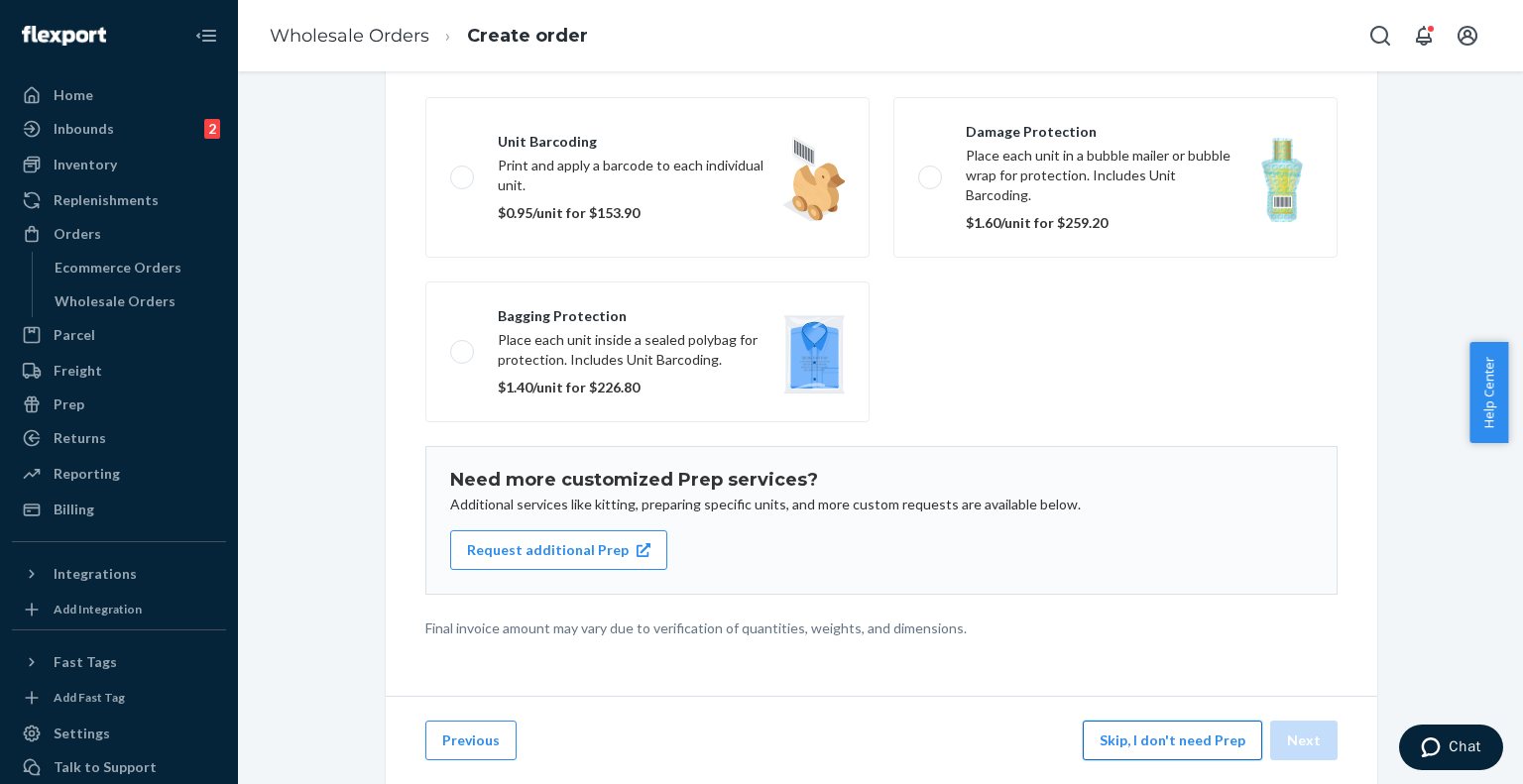 click on "Skip, I don't need Prep" at bounding box center [1172, 740] 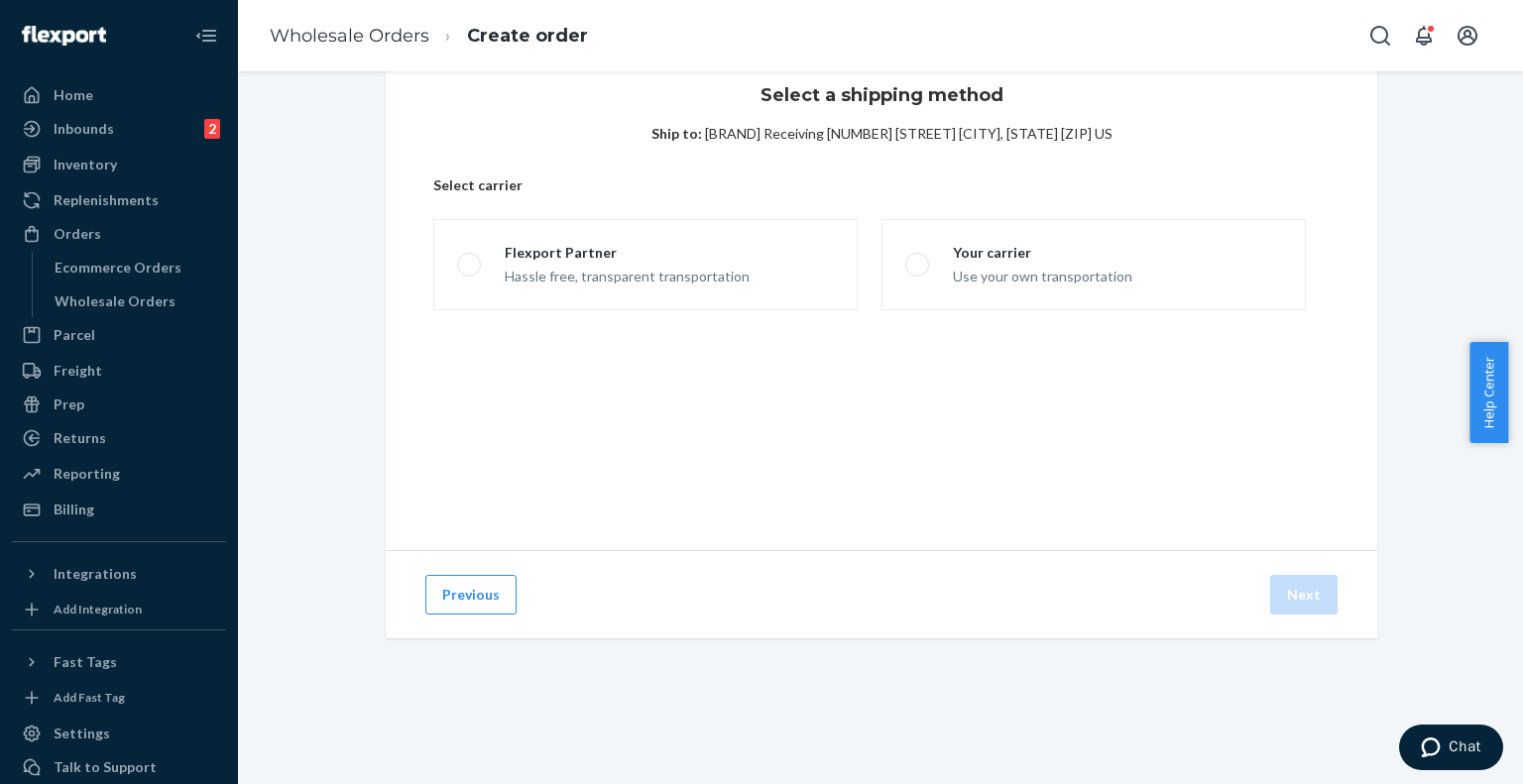 scroll, scrollTop: 58, scrollLeft: 0, axis: vertical 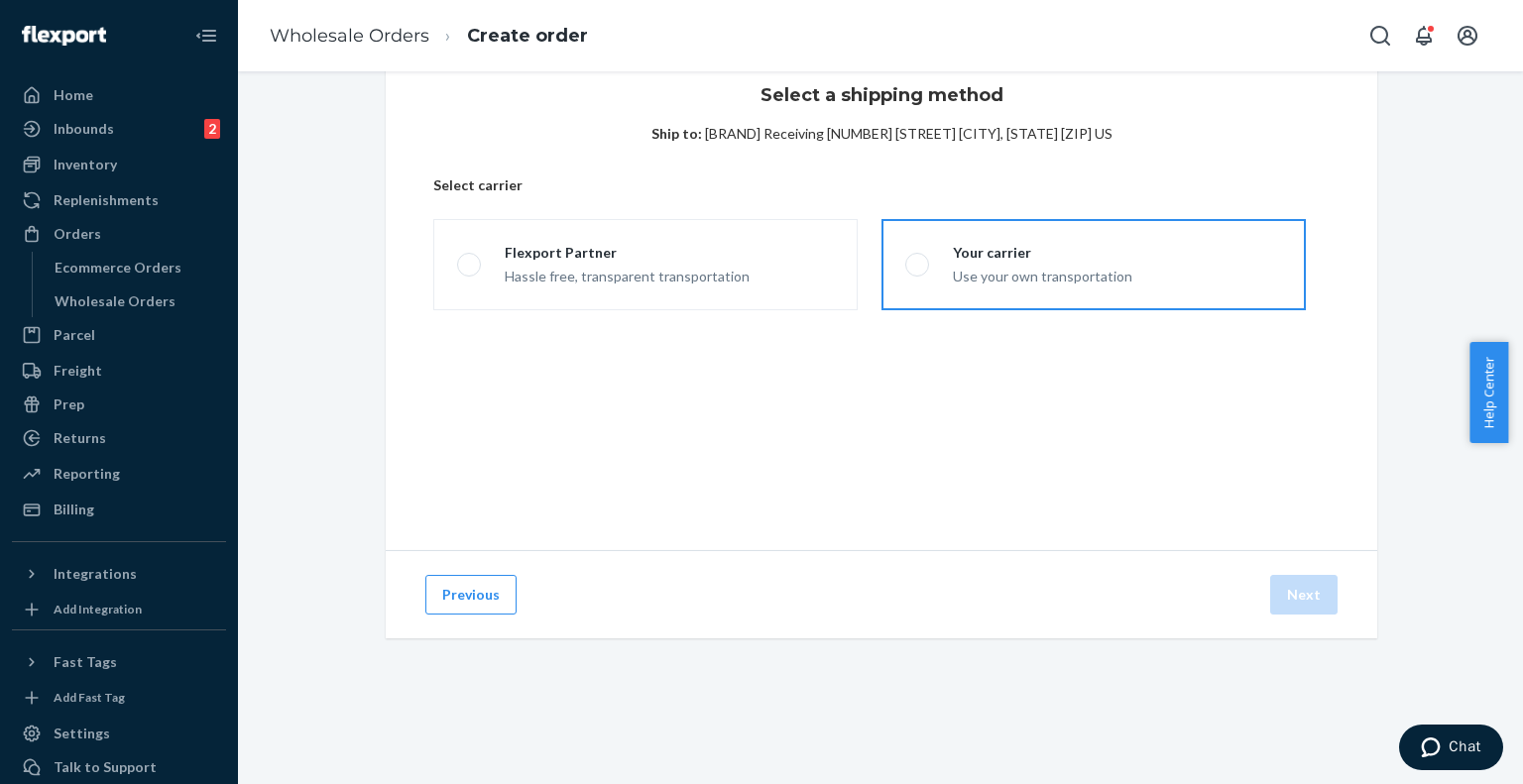 click on "Your carrier Use your own transportation" at bounding box center [1094, 265] 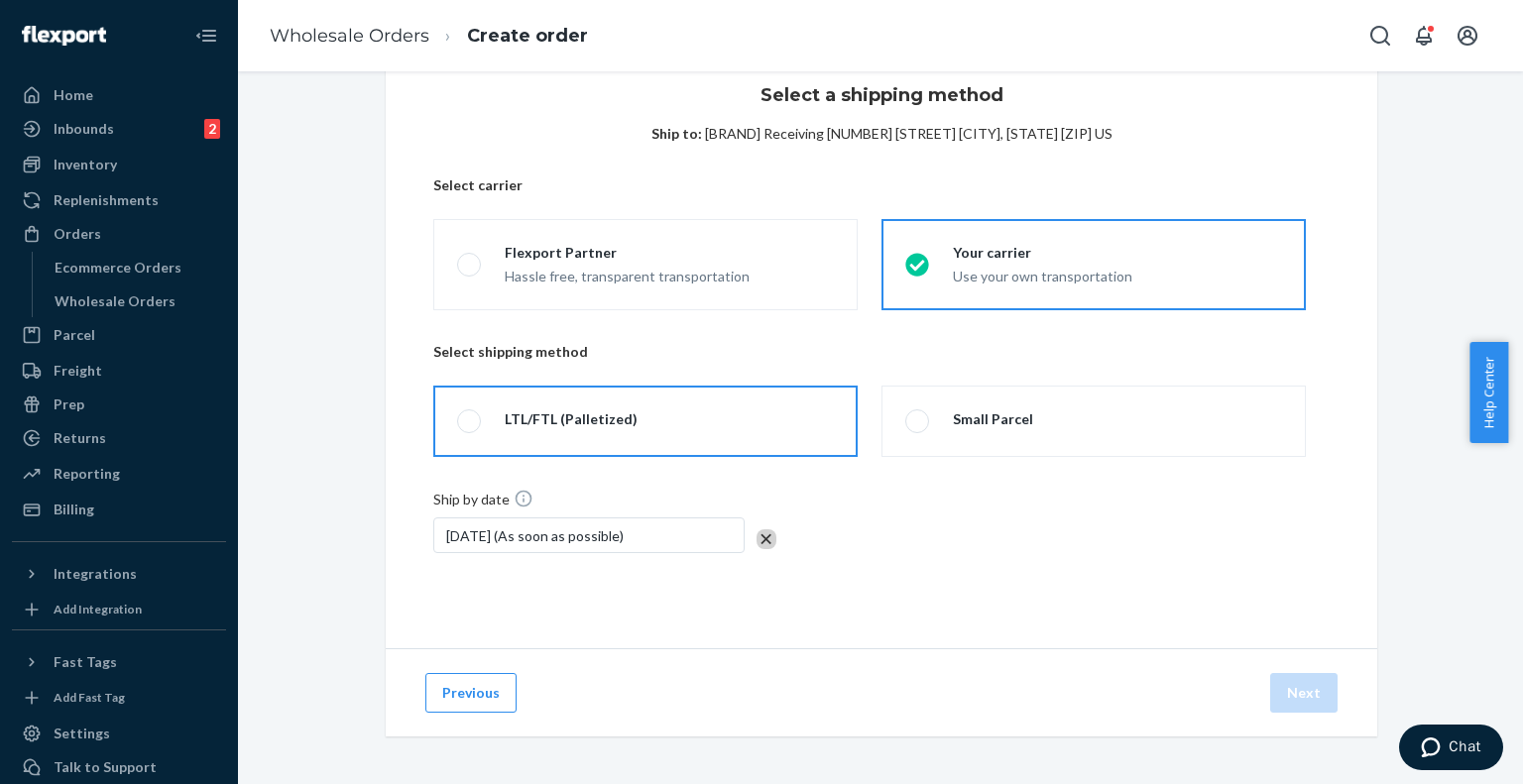 click on "LTL/FTL (Palletized)" at bounding box center (645, 421) 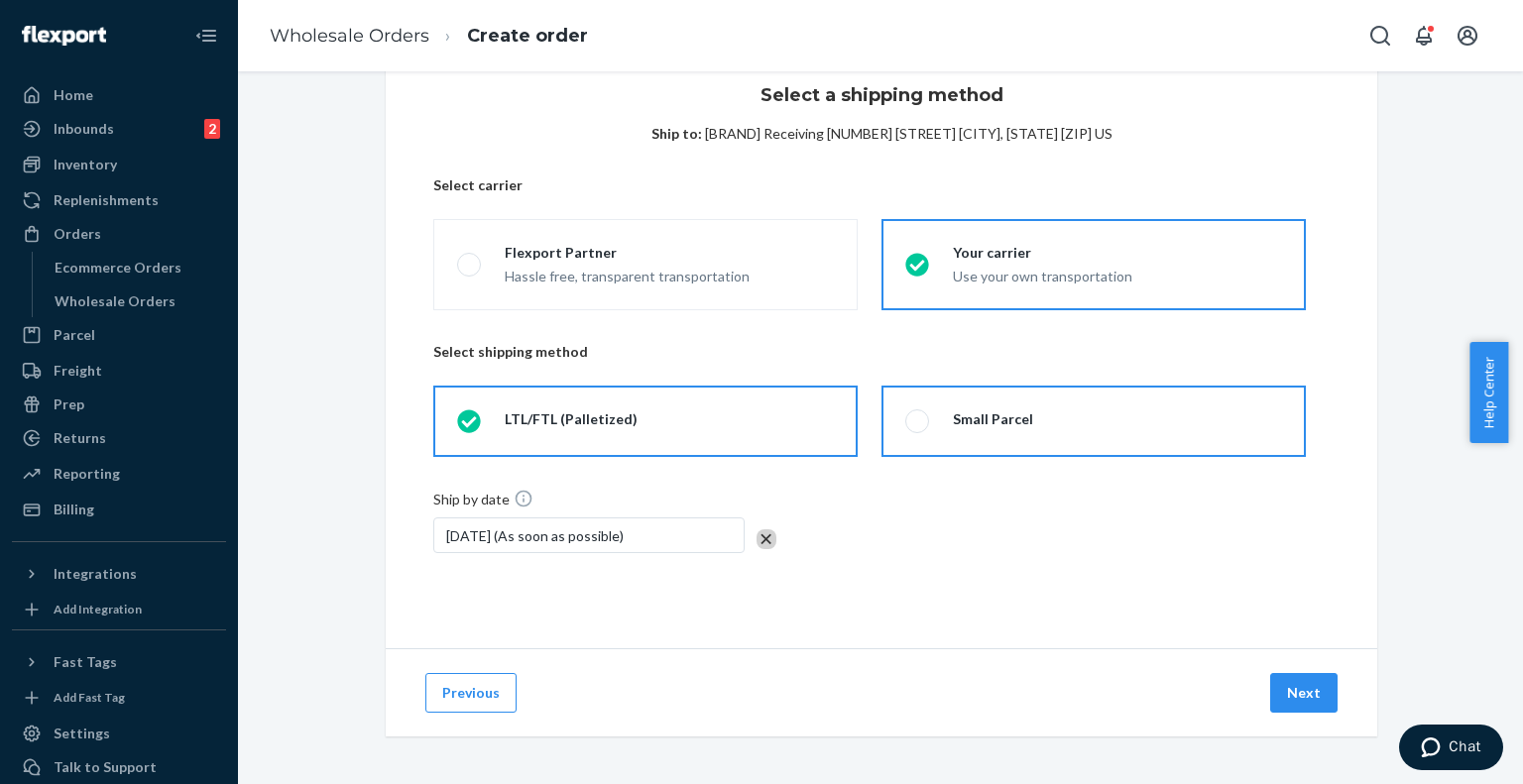 click on "Small Parcel" at bounding box center [1094, 421] 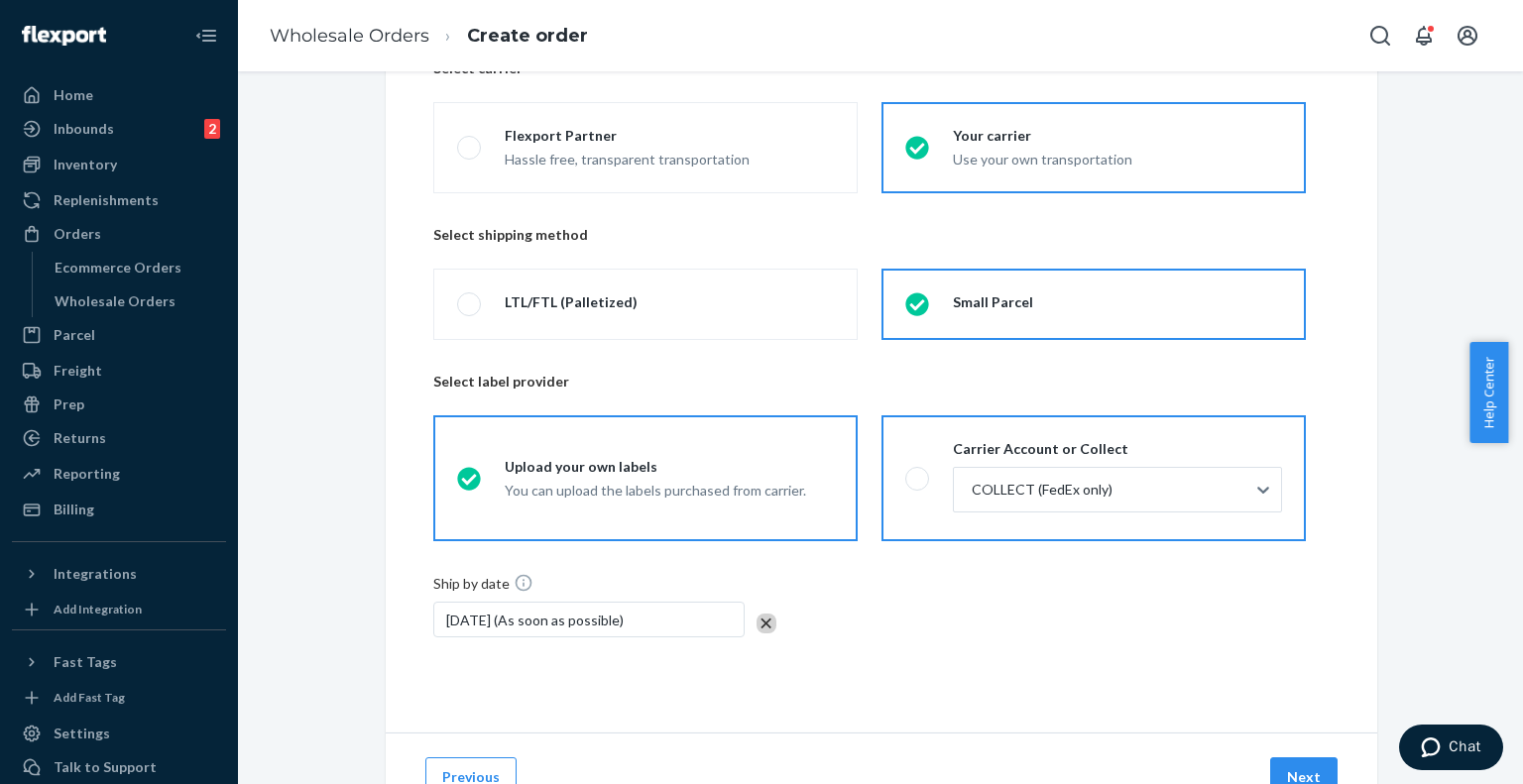 scroll, scrollTop: 209, scrollLeft: 0, axis: vertical 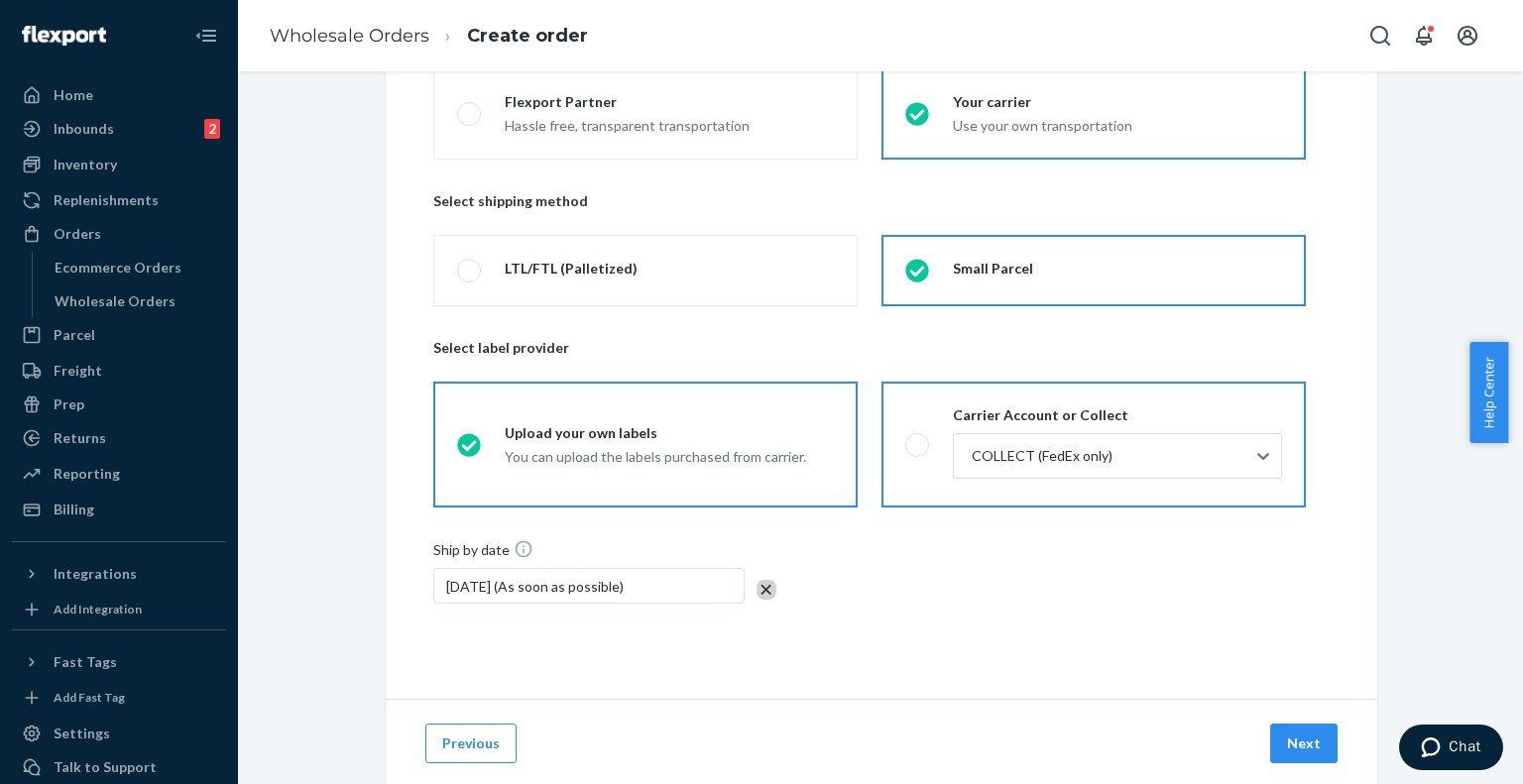 click at bounding box center (917, 445) 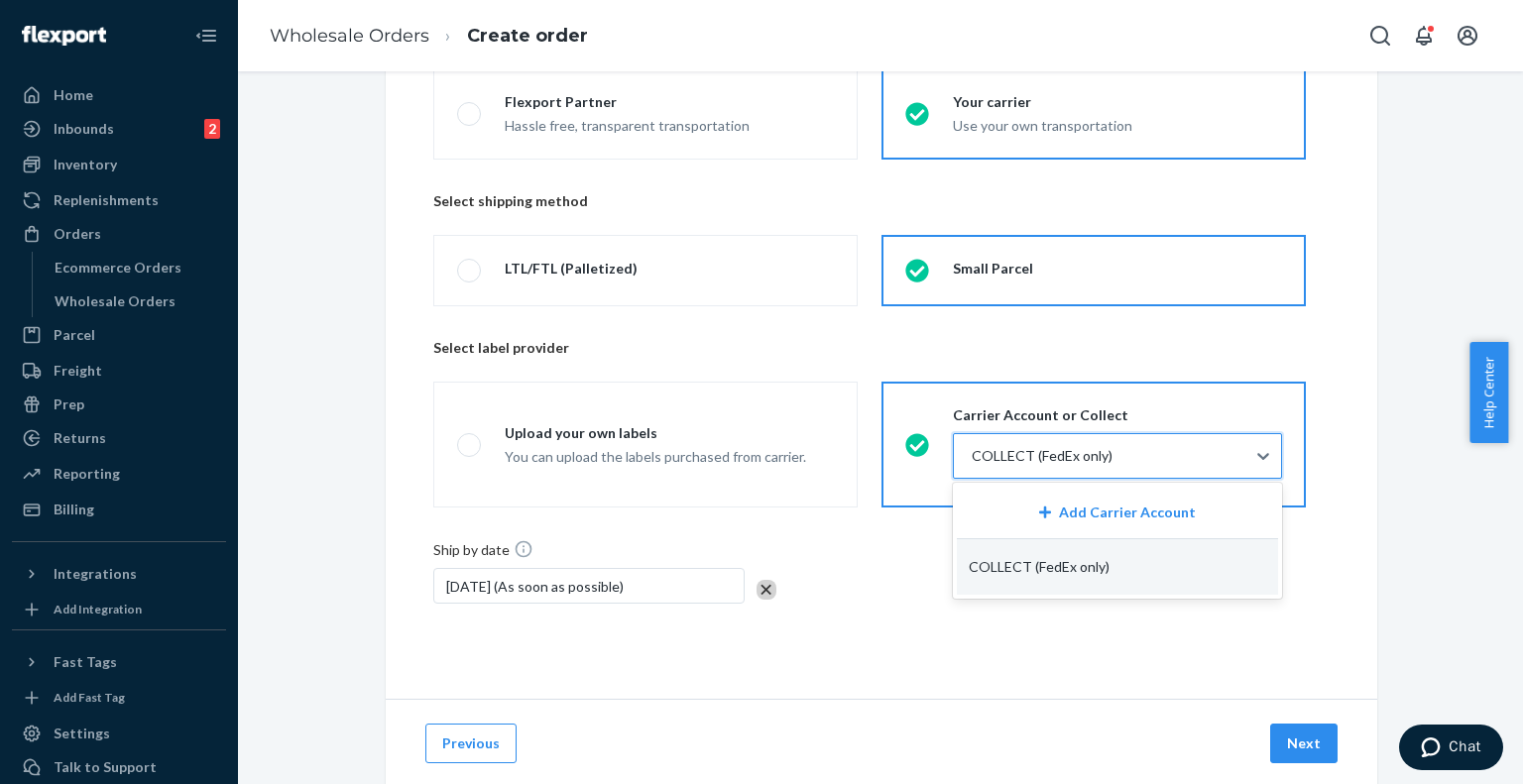 click at bounding box center (1115, 456) 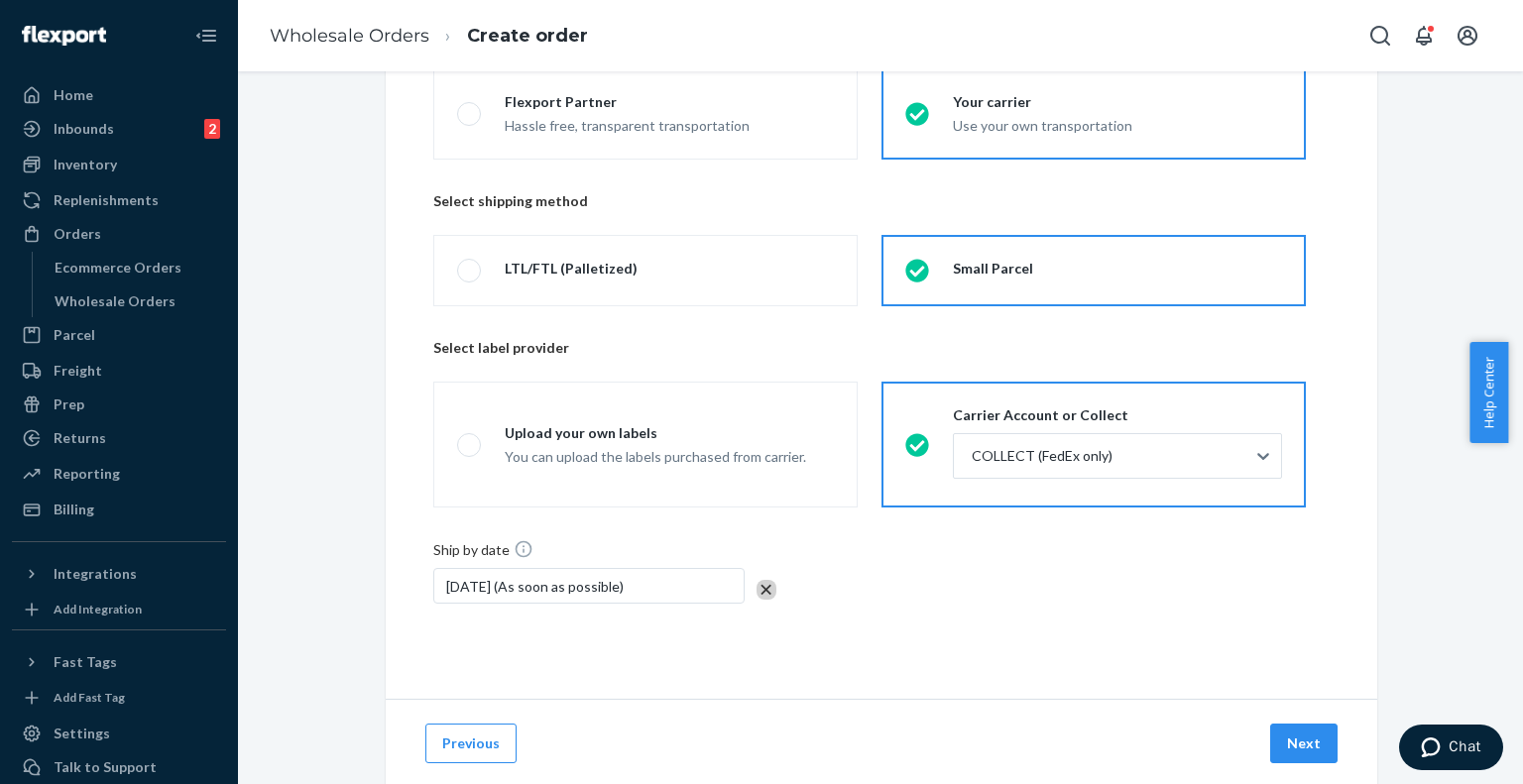 click on "Select label provider" at bounding box center [881, 360] 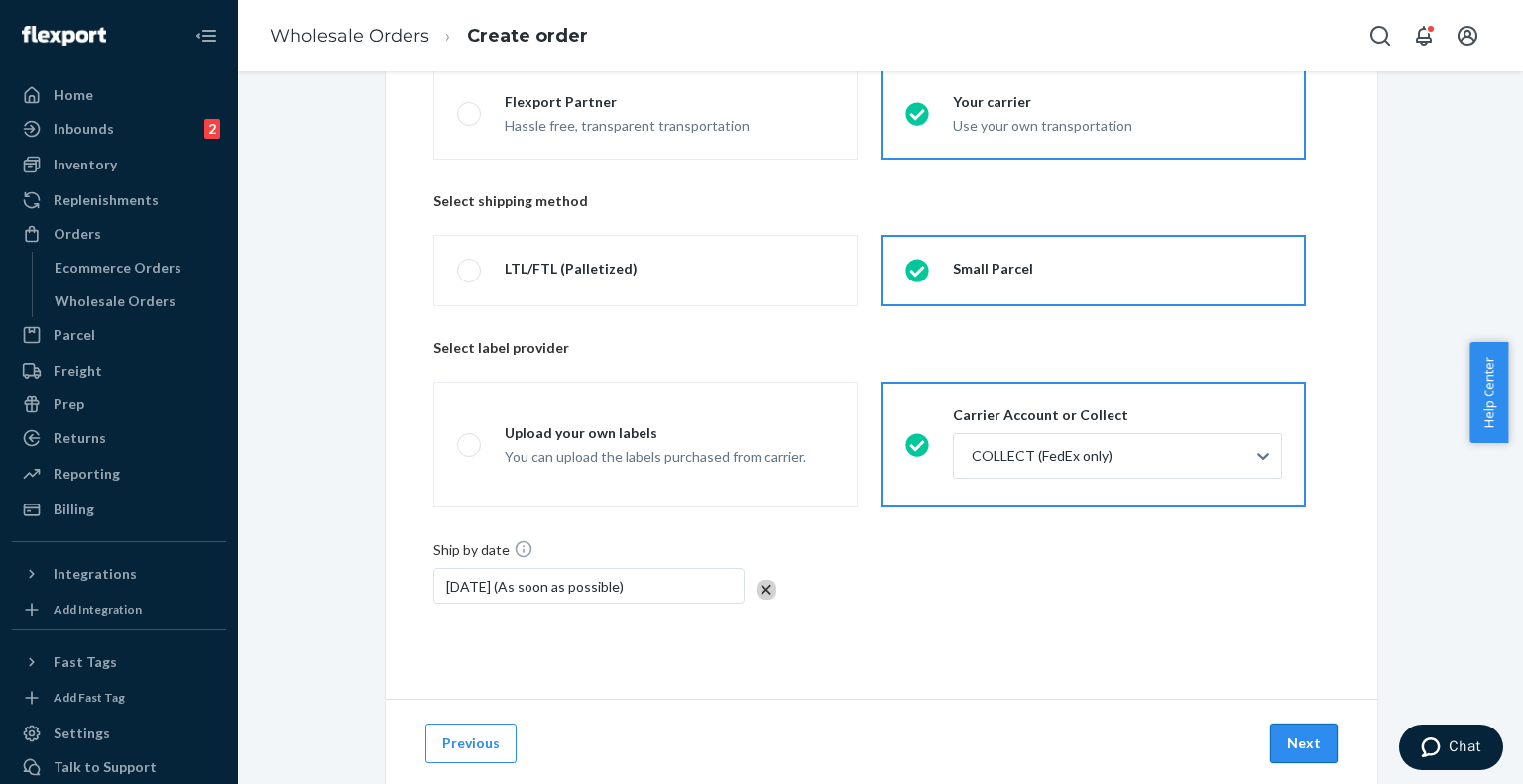 click on "Next" at bounding box center [1304, 743] 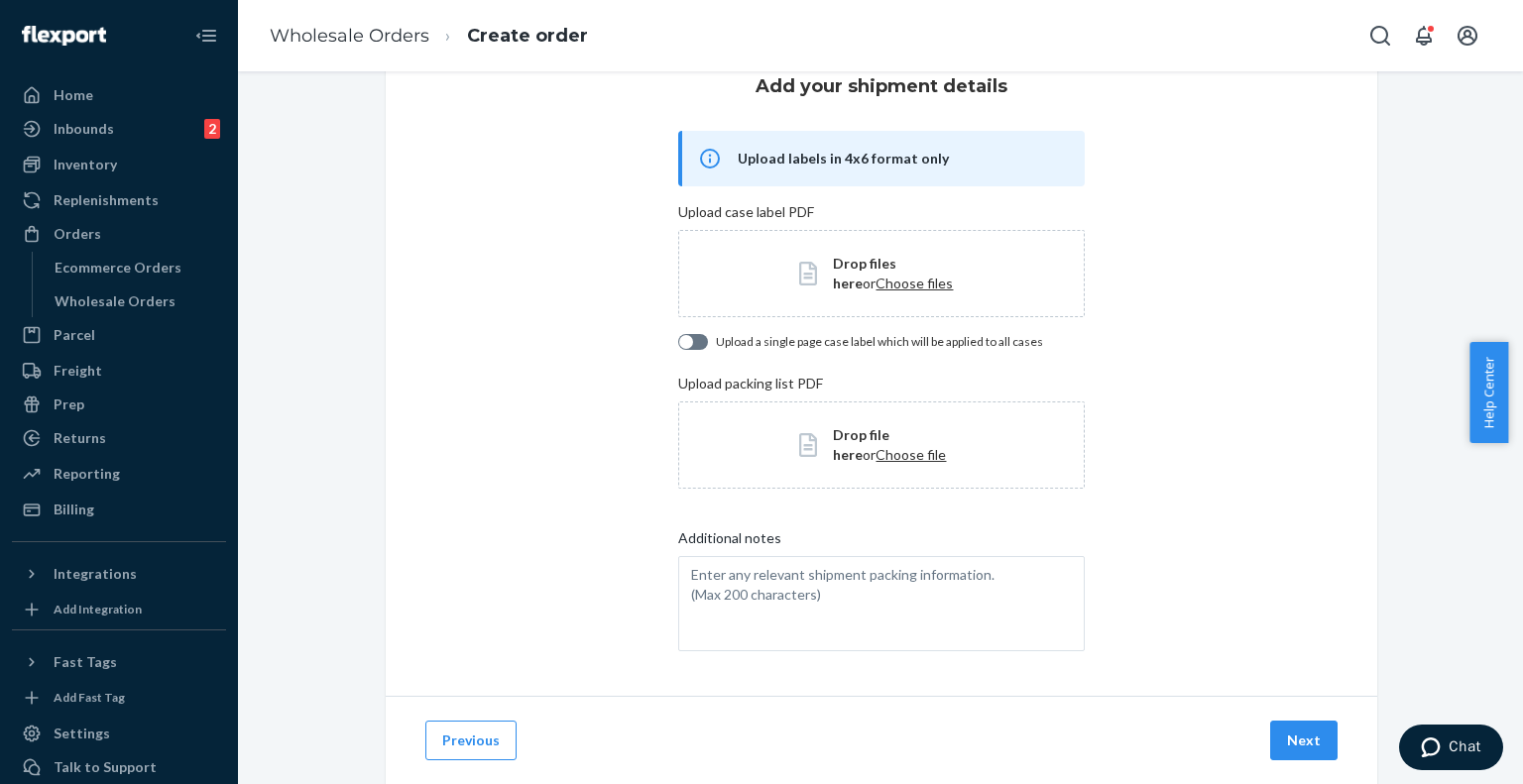 scroll, scrollTop: 67, scrollLeft: 0, axis: vertical 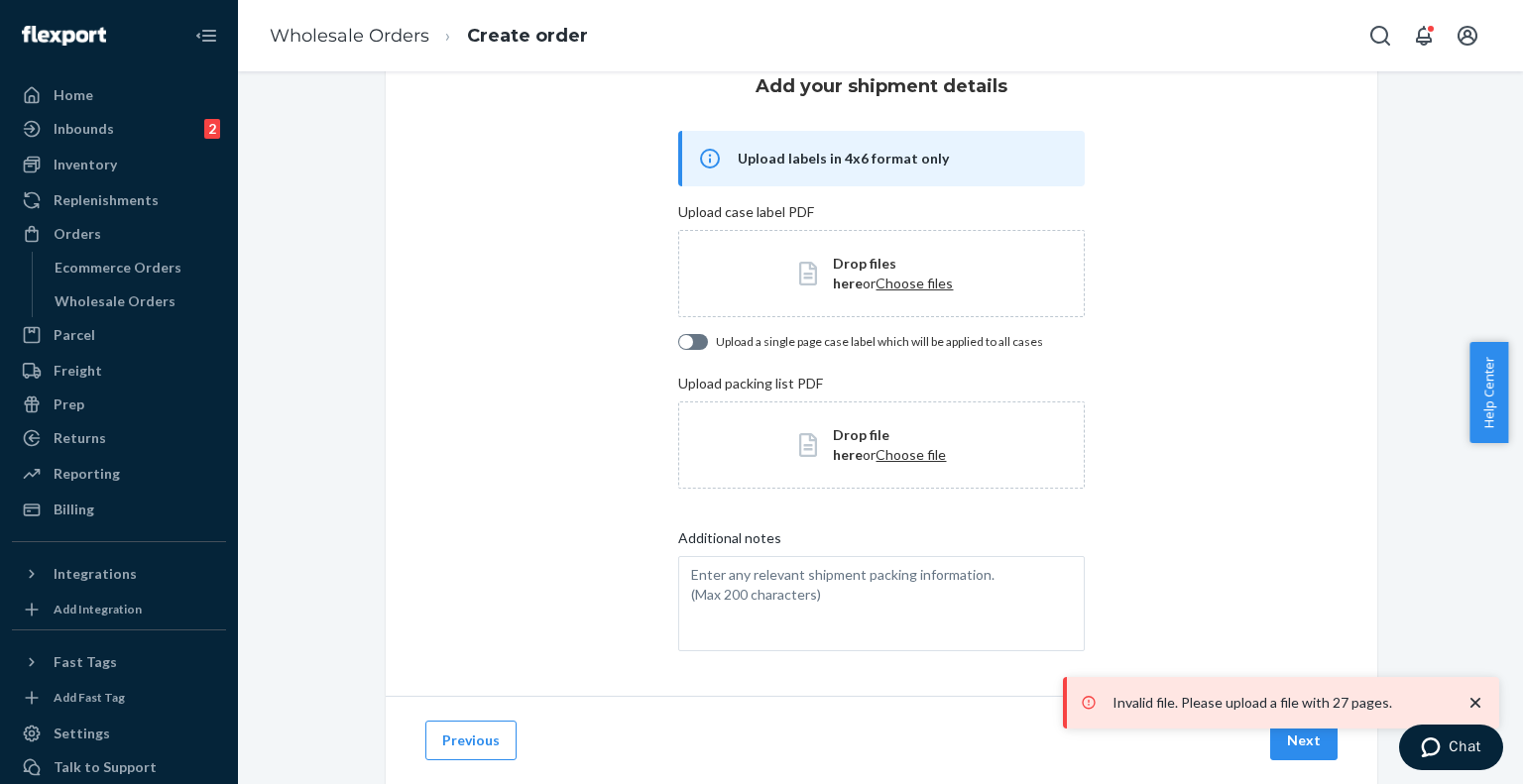 click on "Additional notes" at bounding box center (880, 542) 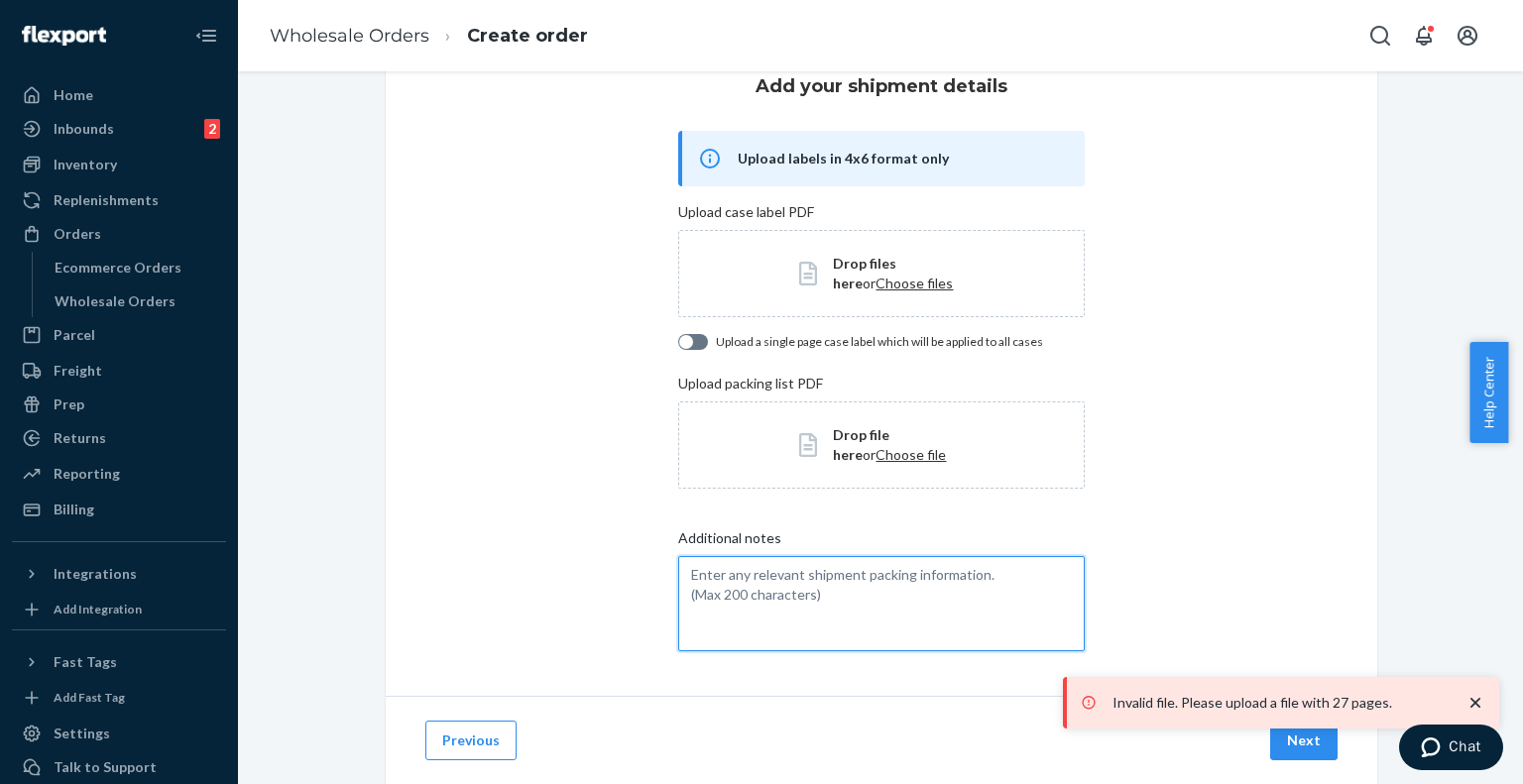 click on "Additional notes" at bounding box center (880, 604) 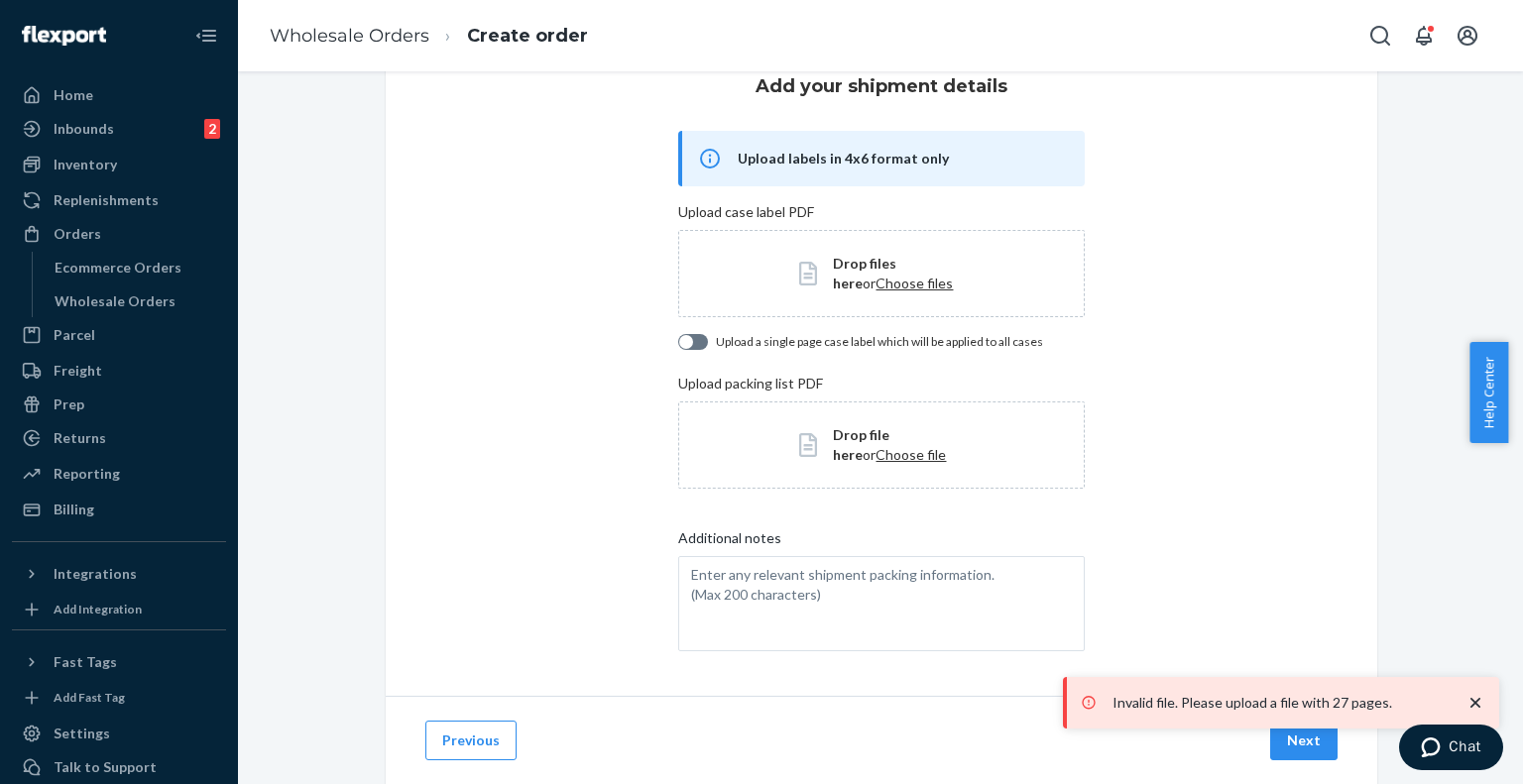 click on "Drop file here  or  Choose file" at bounding box center [897, 445] 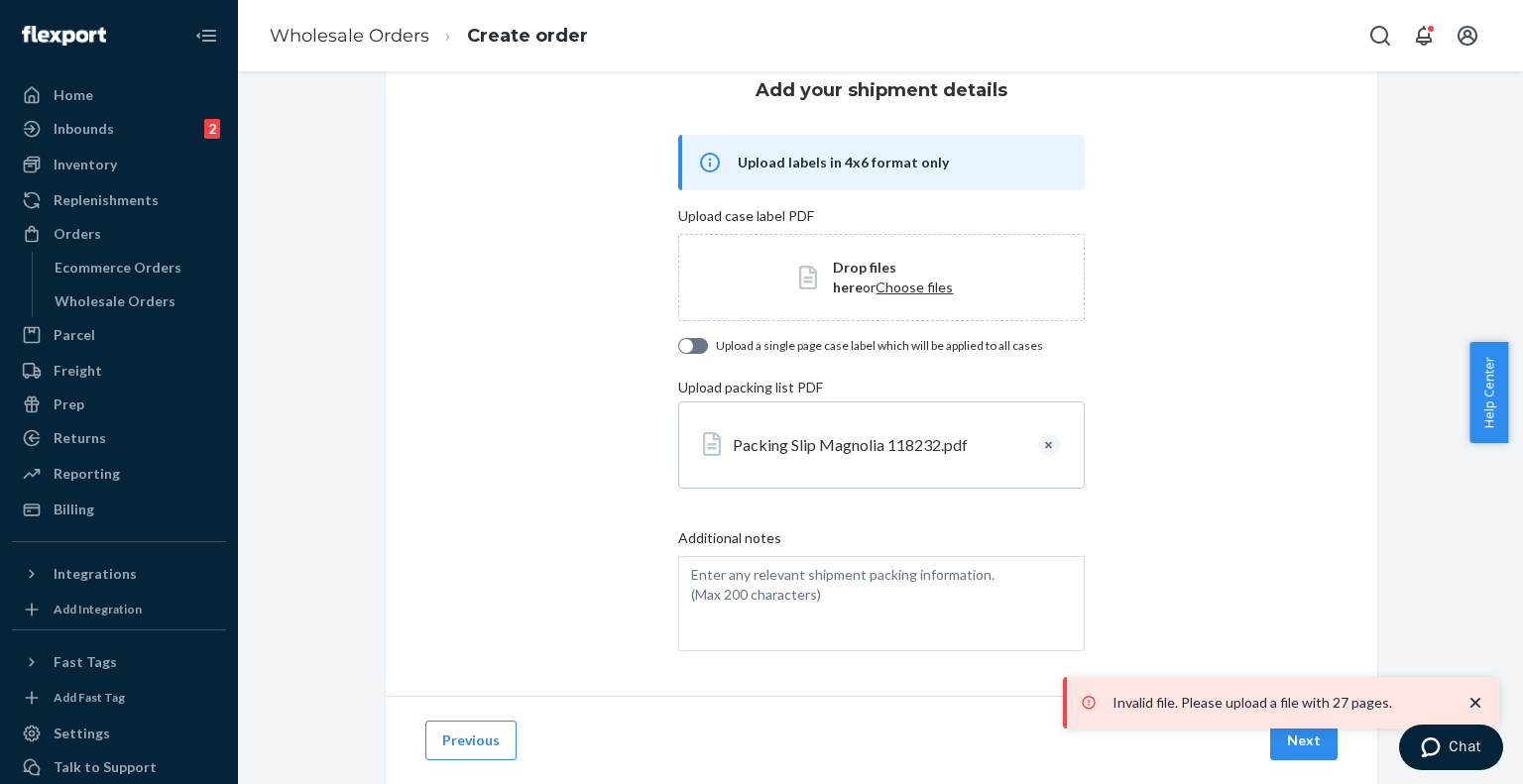 scroll, scrollTop: 63, scrollLeft: 0, axis: vertical 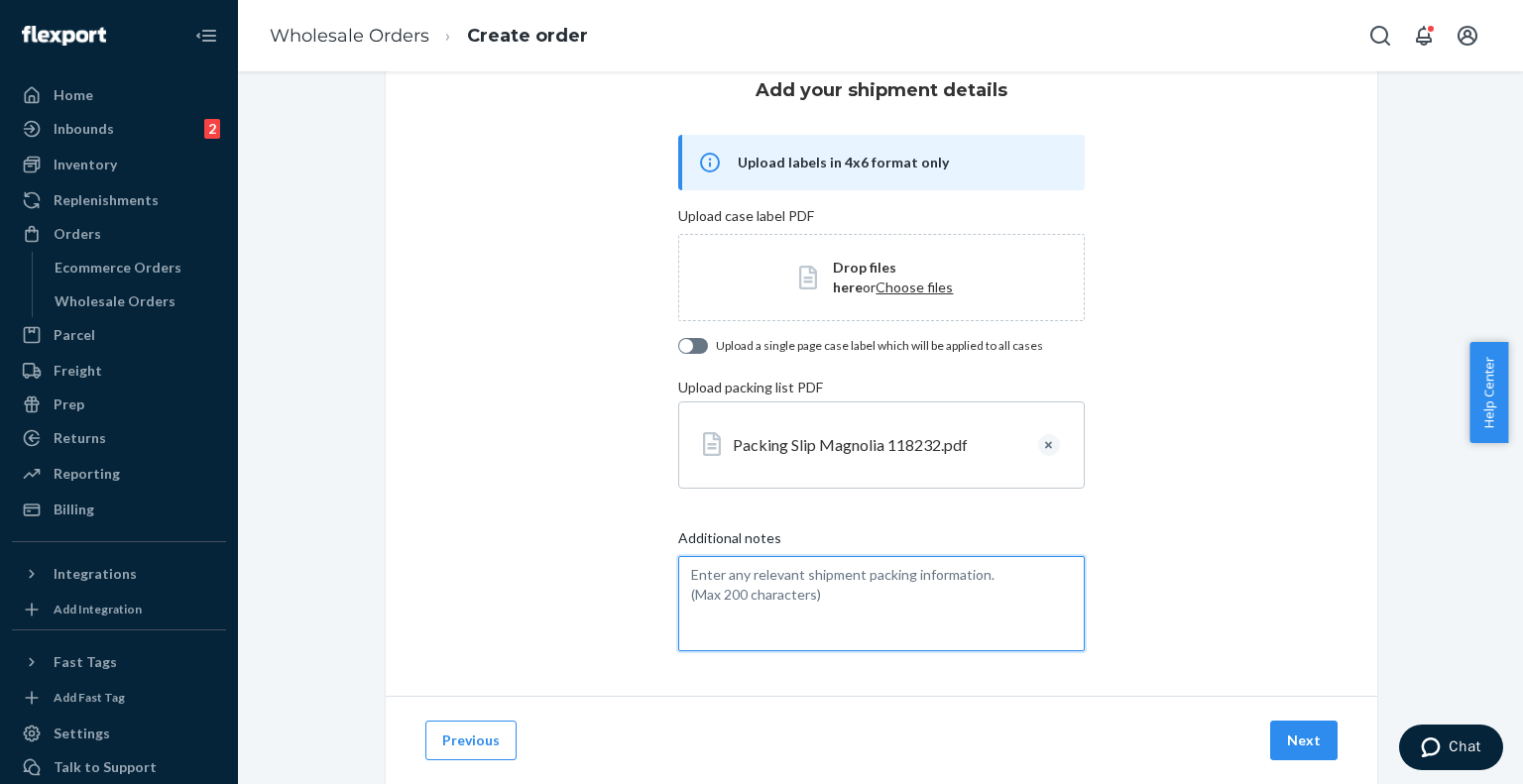click on "Additional notes" at bounding box center [880, 604] 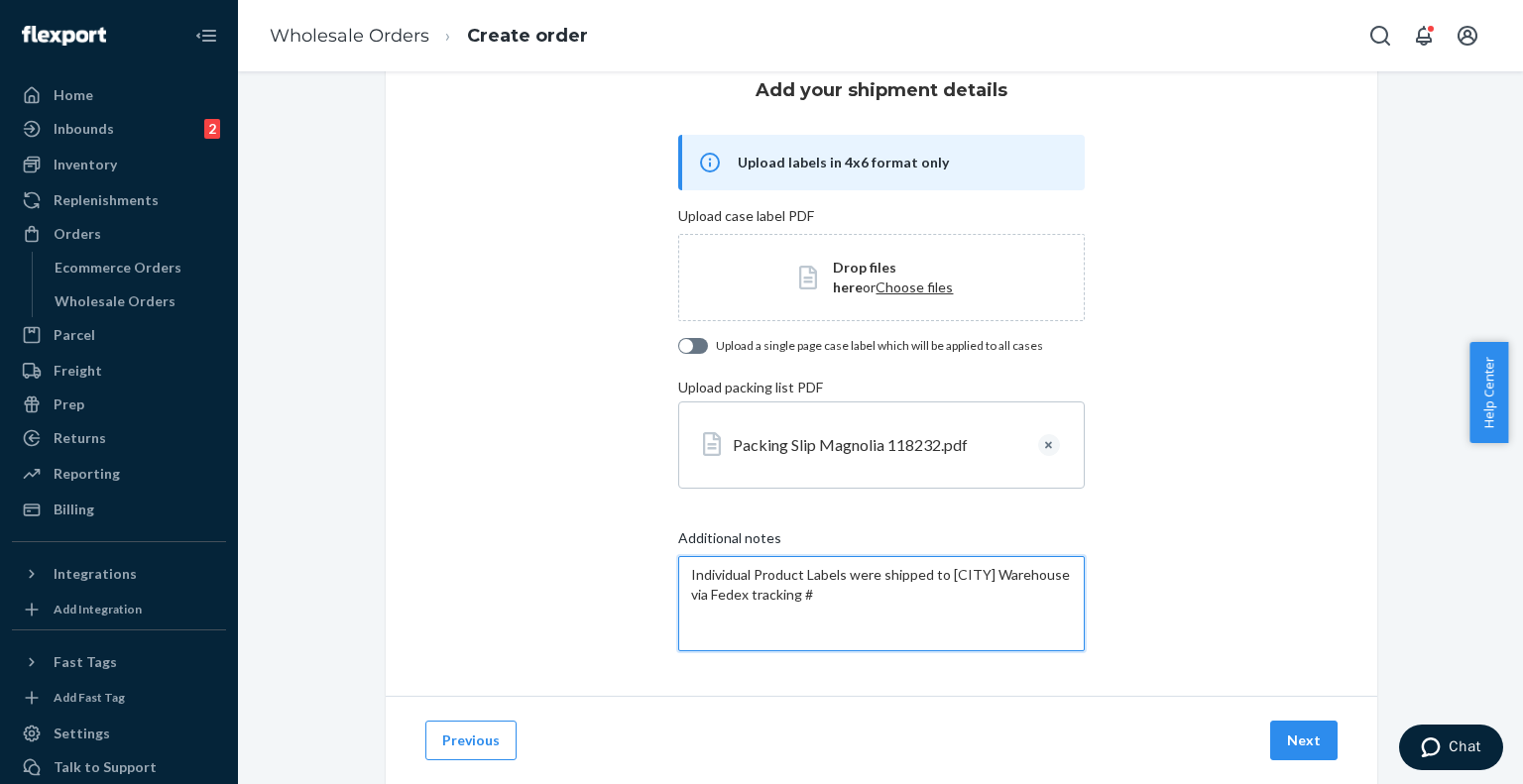 click on "Individual Product Labels were shipped to [CITY] Warehouse via Fedex tracking #" at bounding box center (880, 604) 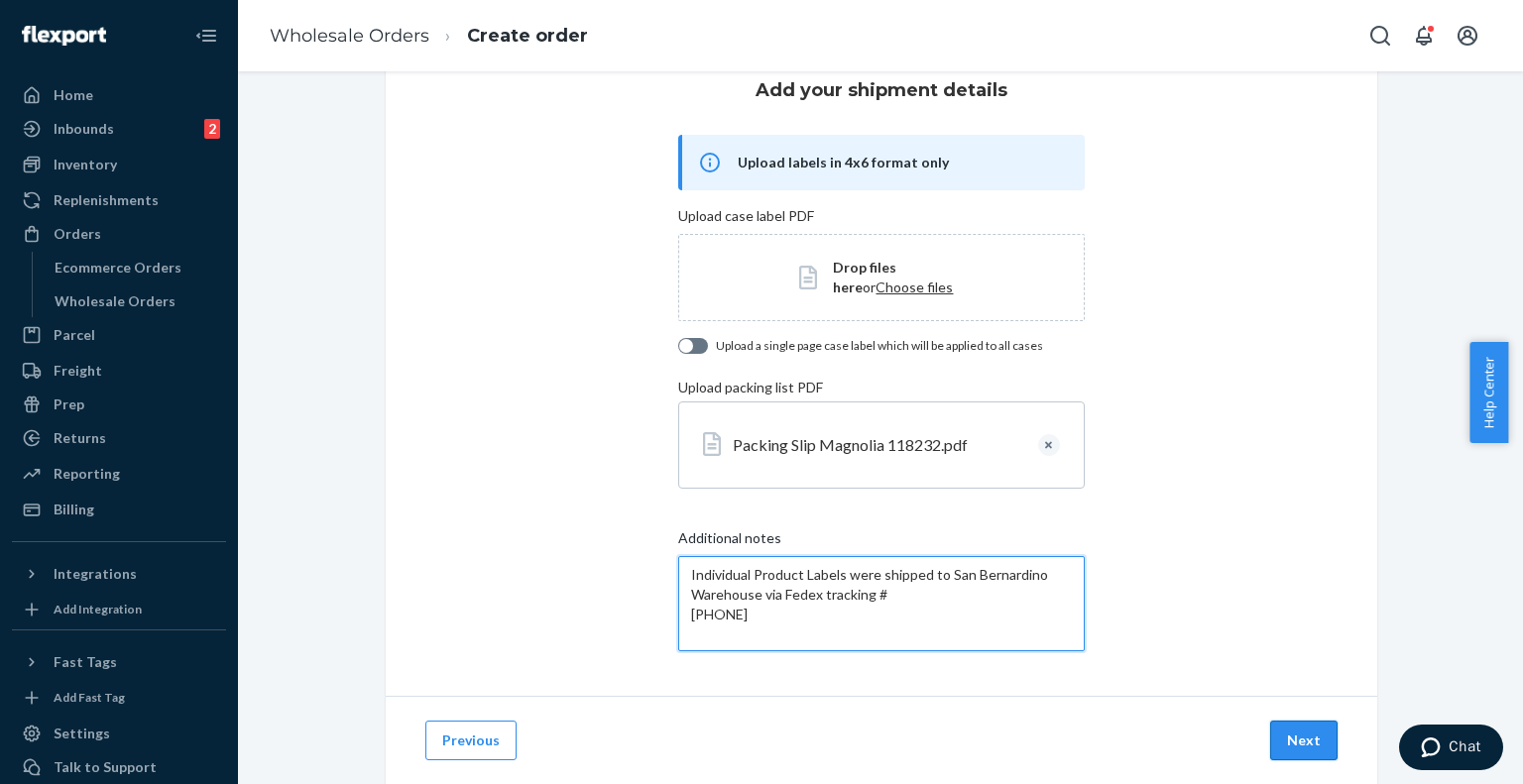 type on "Individual Product Labels were shipped to San Bernardino Warehouse via Fedex tracking #
[PHONE]" 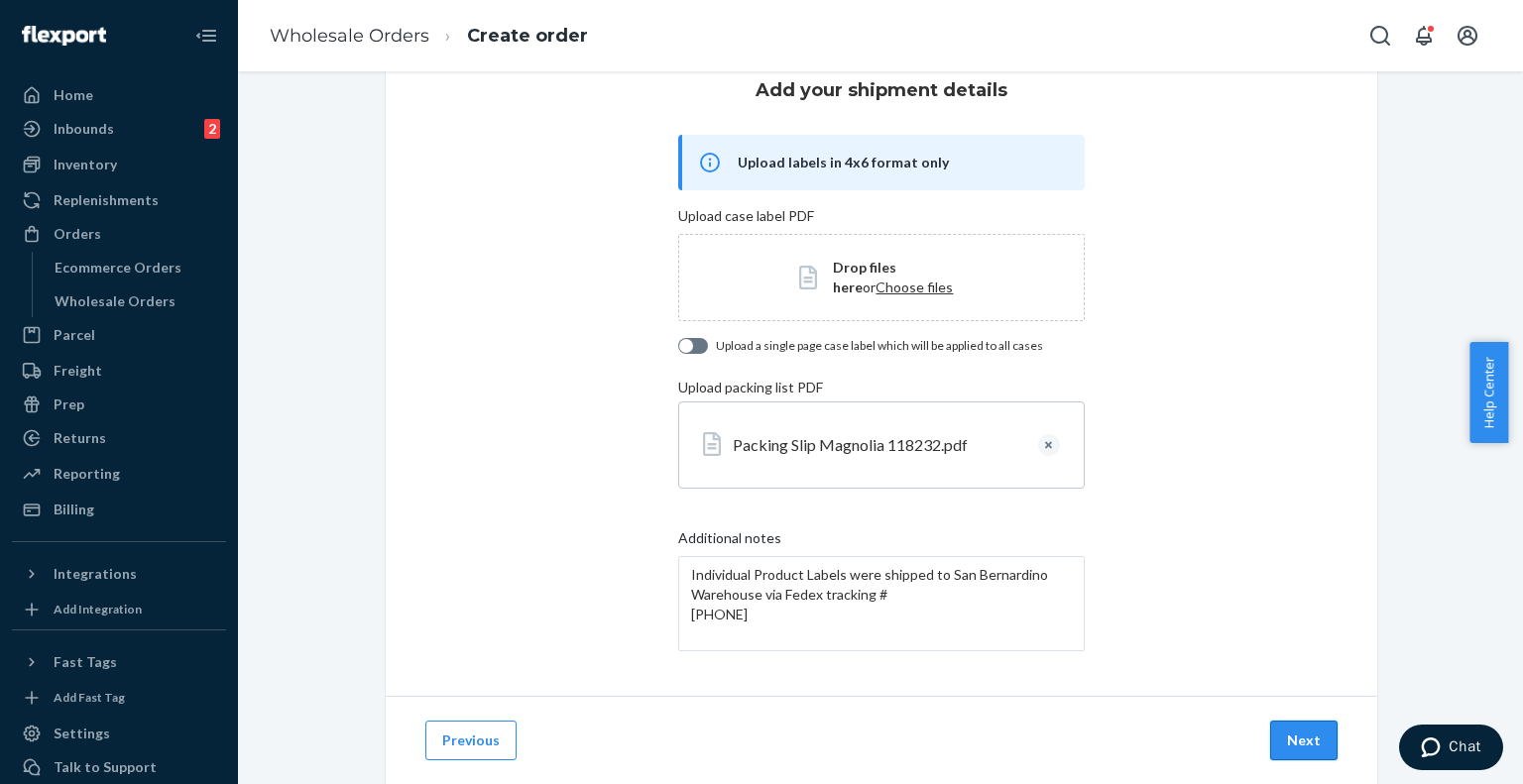 click on "Next" at bounding box center (1304, 740) 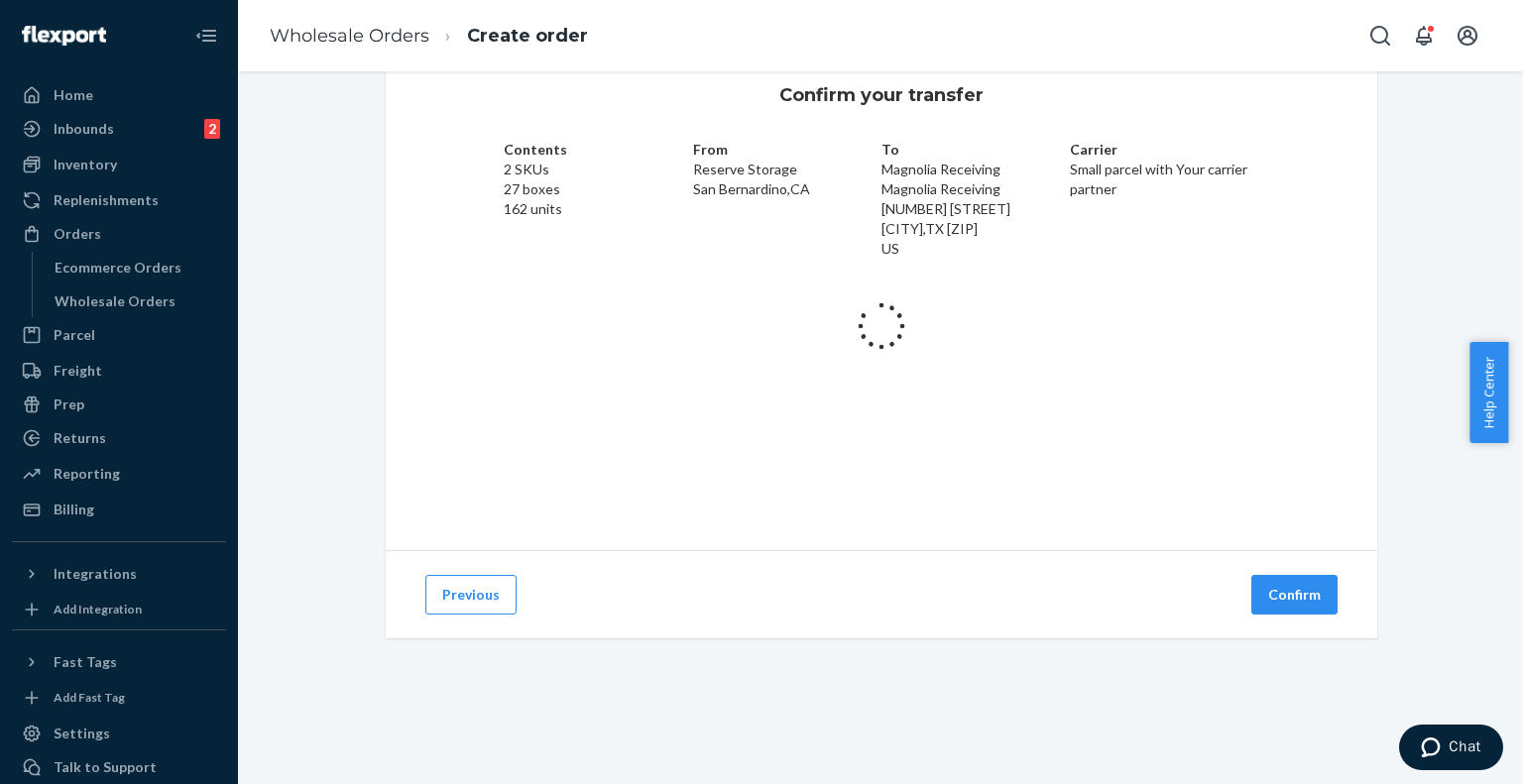 scroll, scrollTop: 58, scrollLeft: 0, axis: vertical 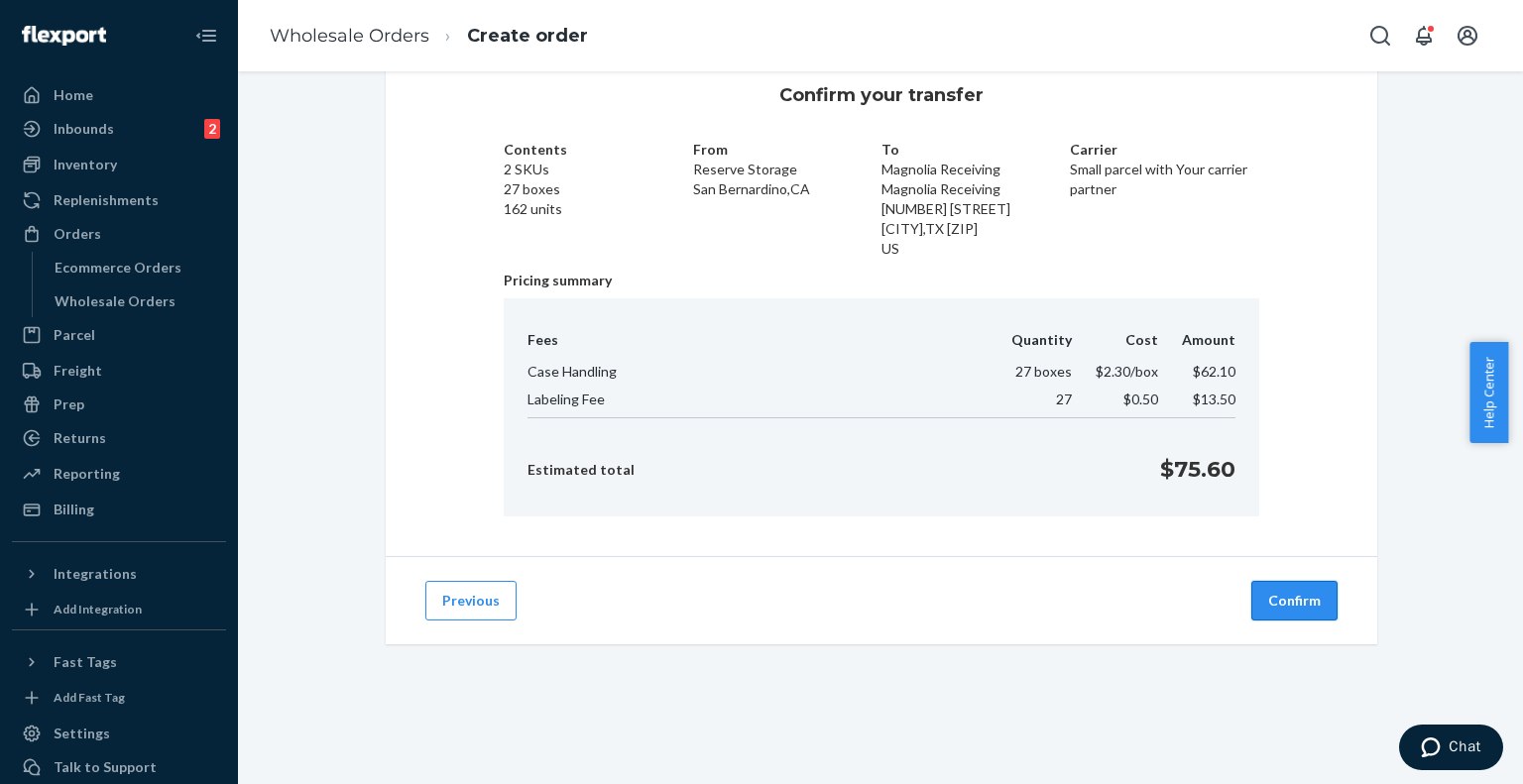 click on "Confirm" at bounding box center (1294, 601) 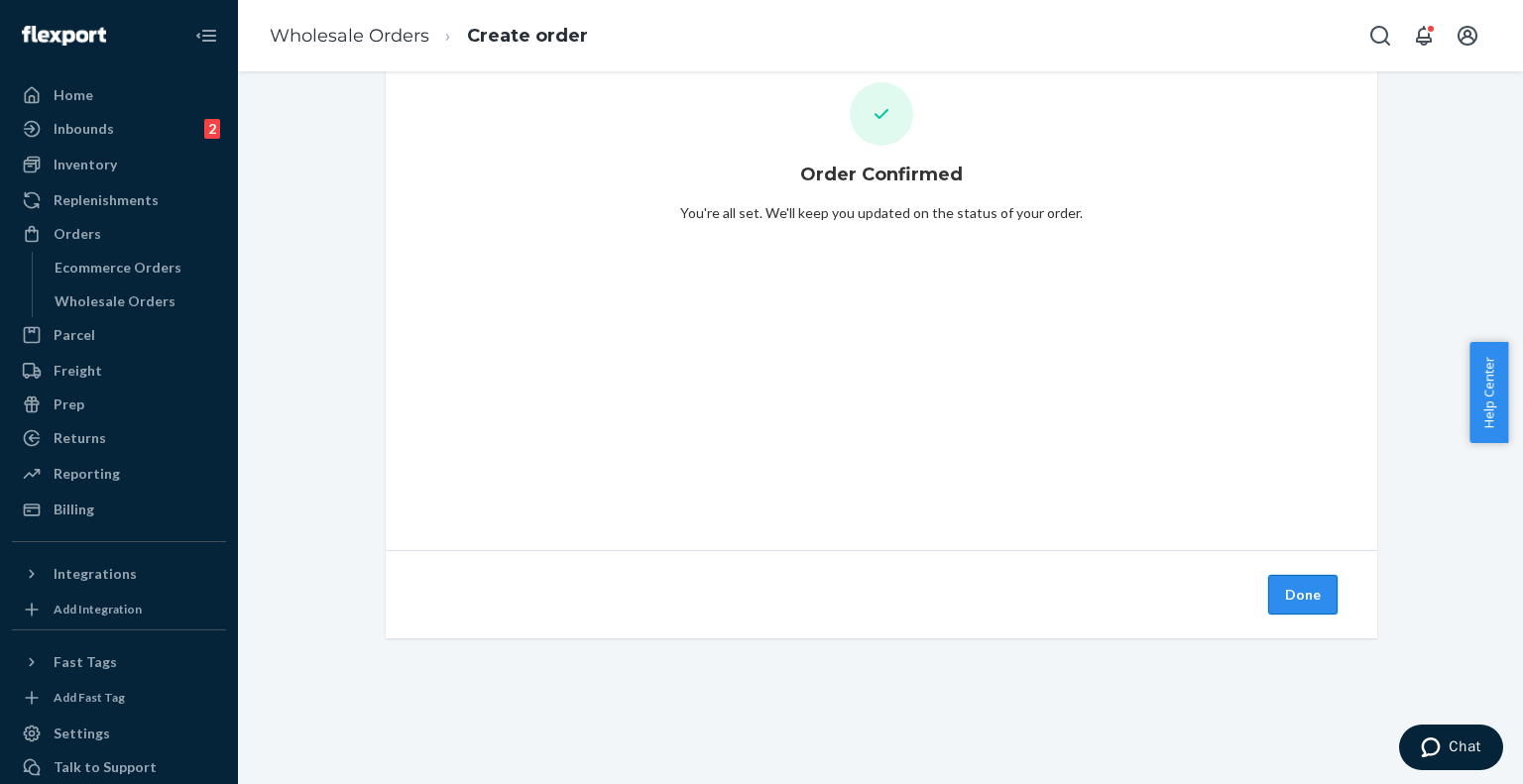 click on "Done" at bounding box center [1303, 595] 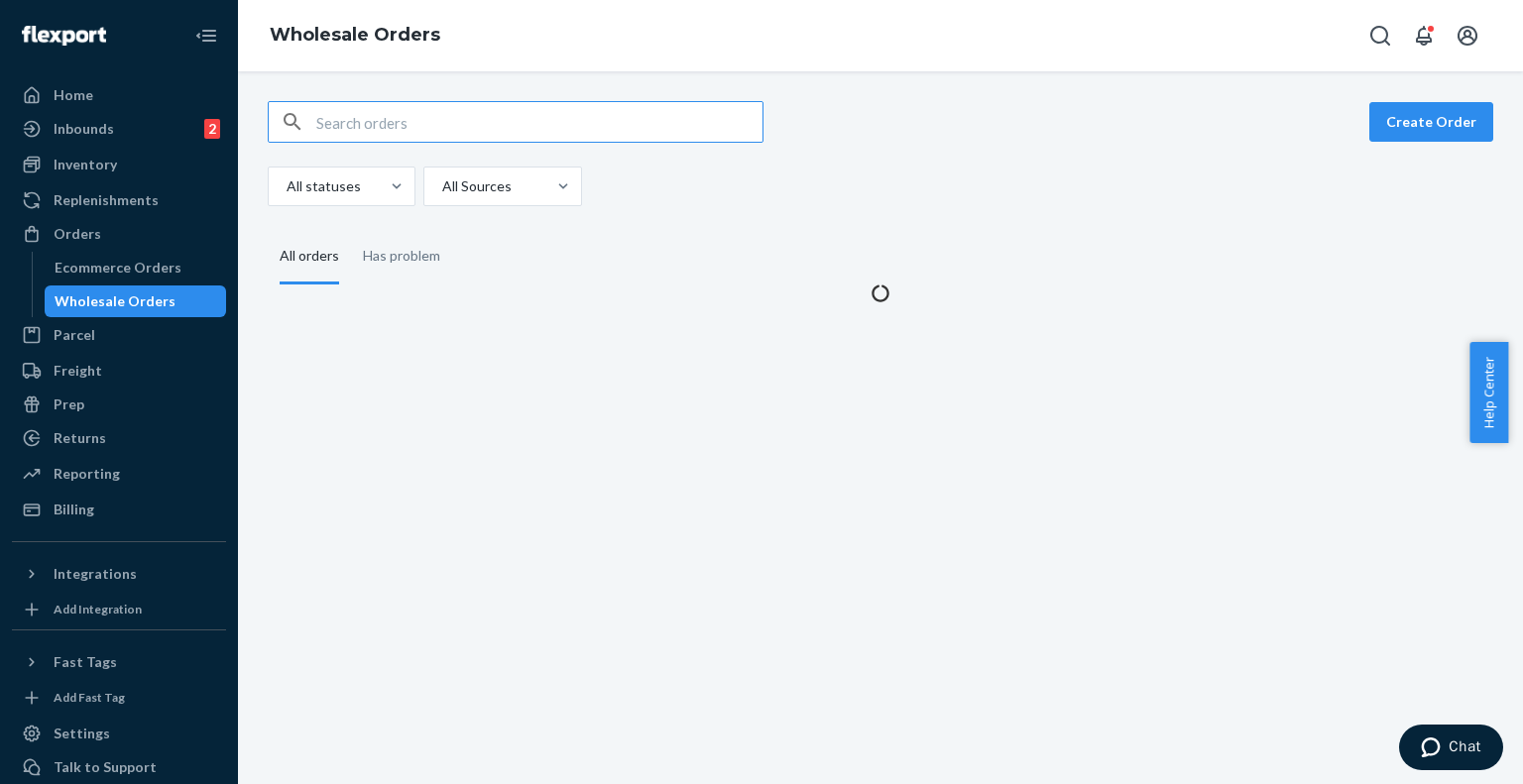 scroll, scrollTop: 0, scrollLeft: 0, axis: both 